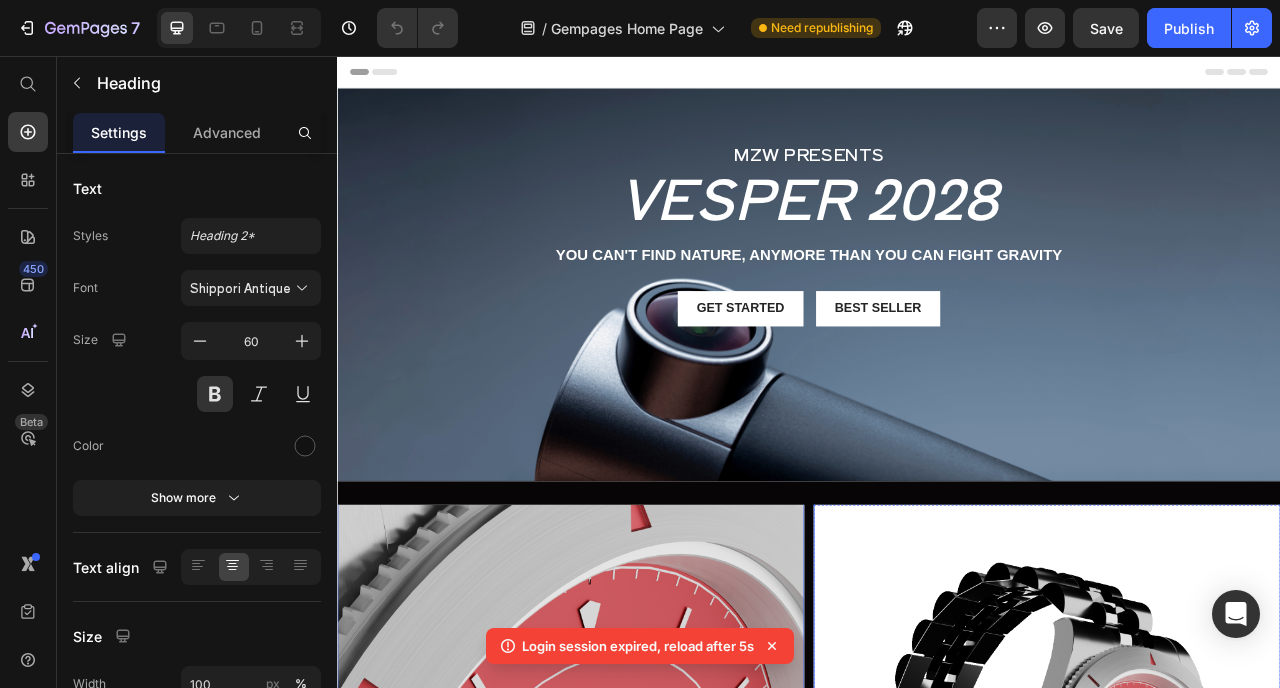 scroll, scrollTop: 573, scrollLeft: 0, axis: vertical 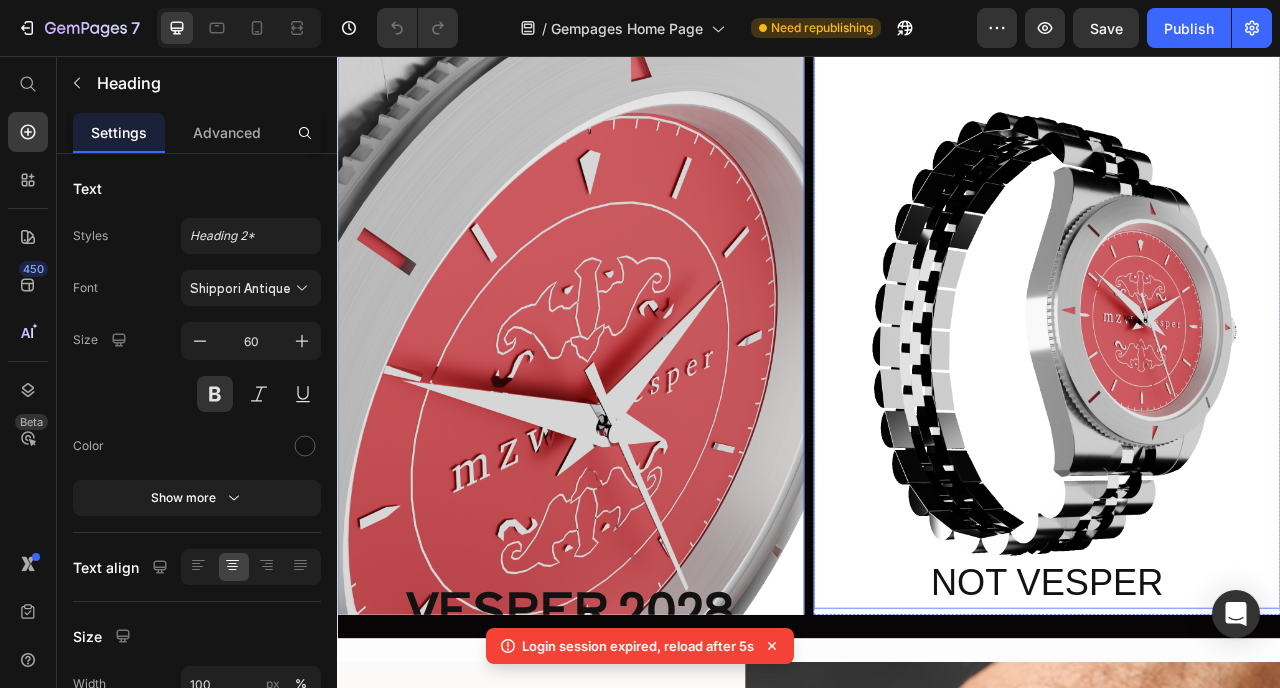 click on "NOT VESPER Heading" at bounding box center [1240, 327] 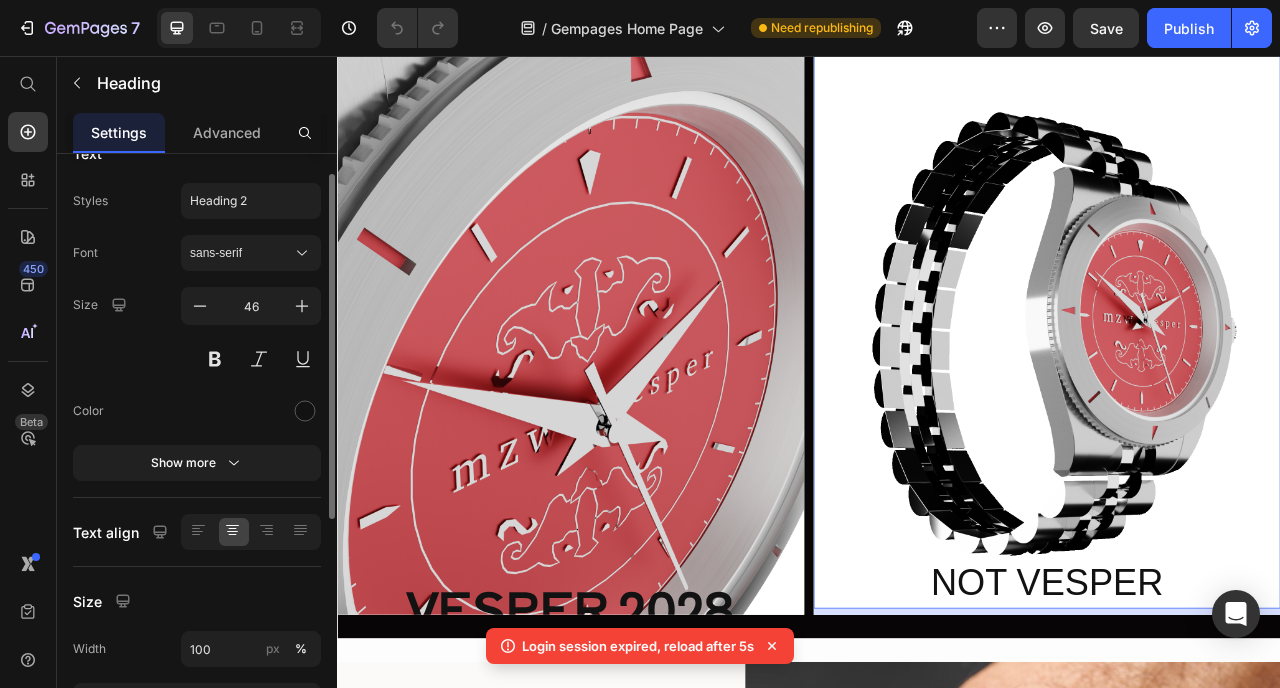 scroll, scrollTop: 204, scrollLeft: 0, axis: vertical 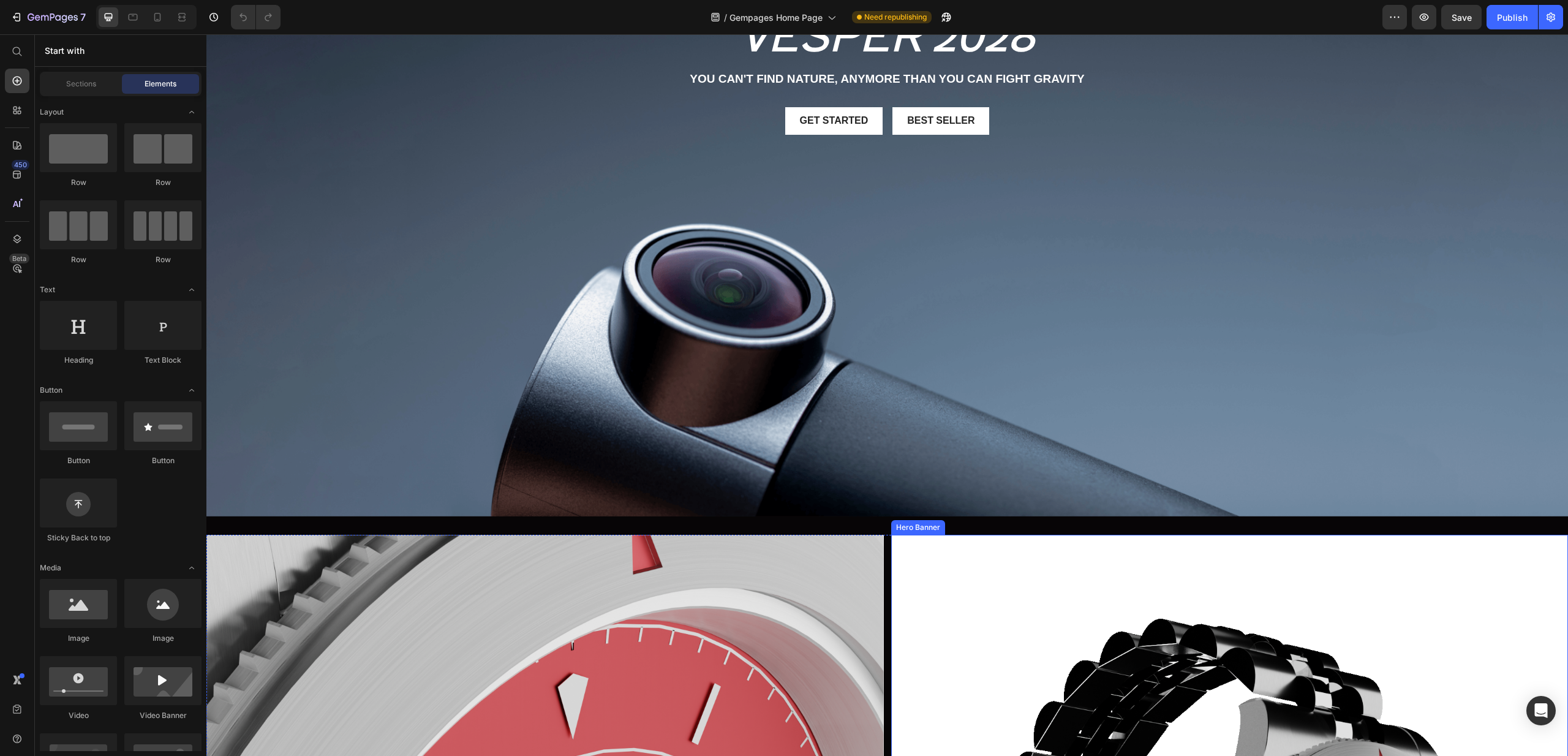 click at bounding box center (1230, 941) 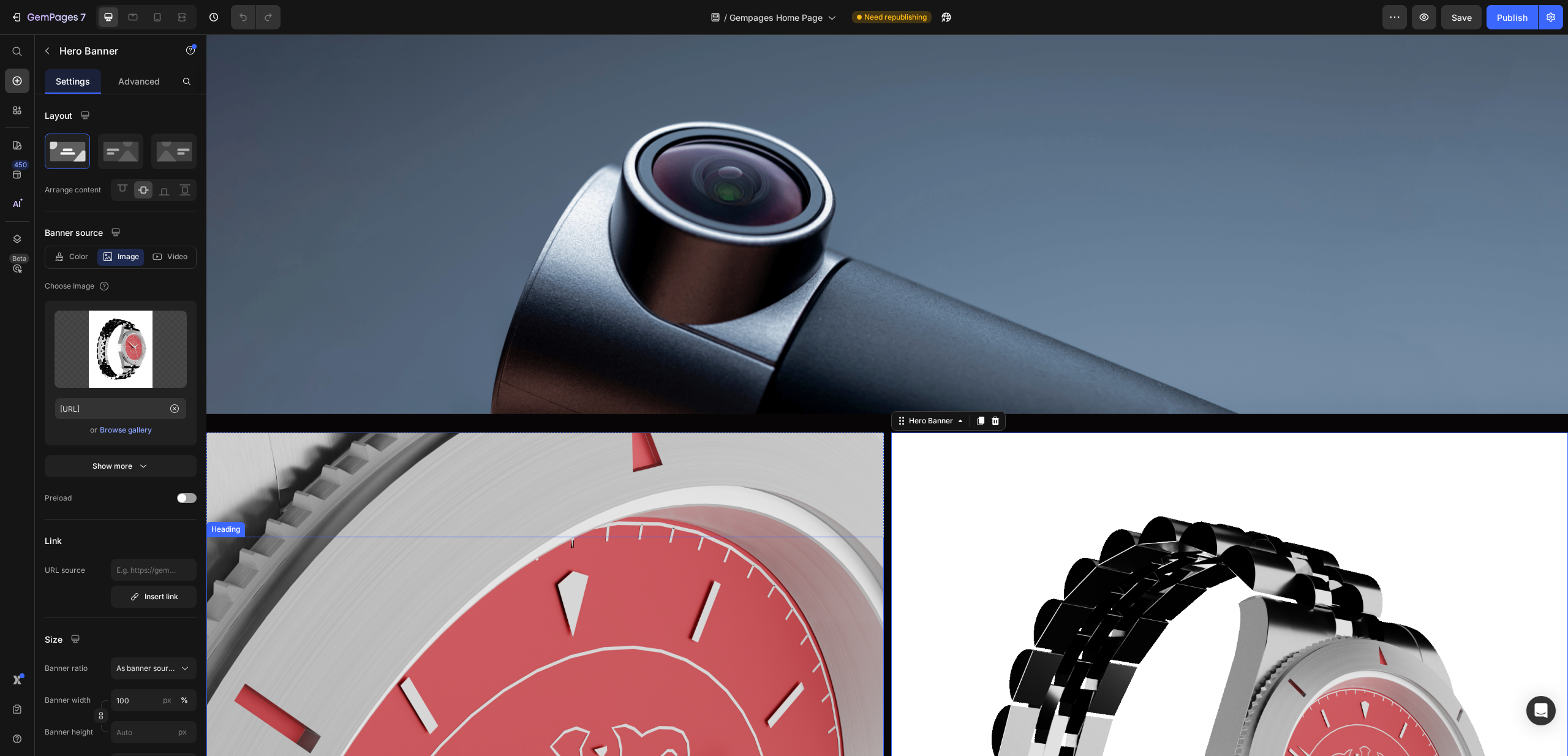 scroll, scrollTop: 219, scrollLeft: 0, axis: vertical 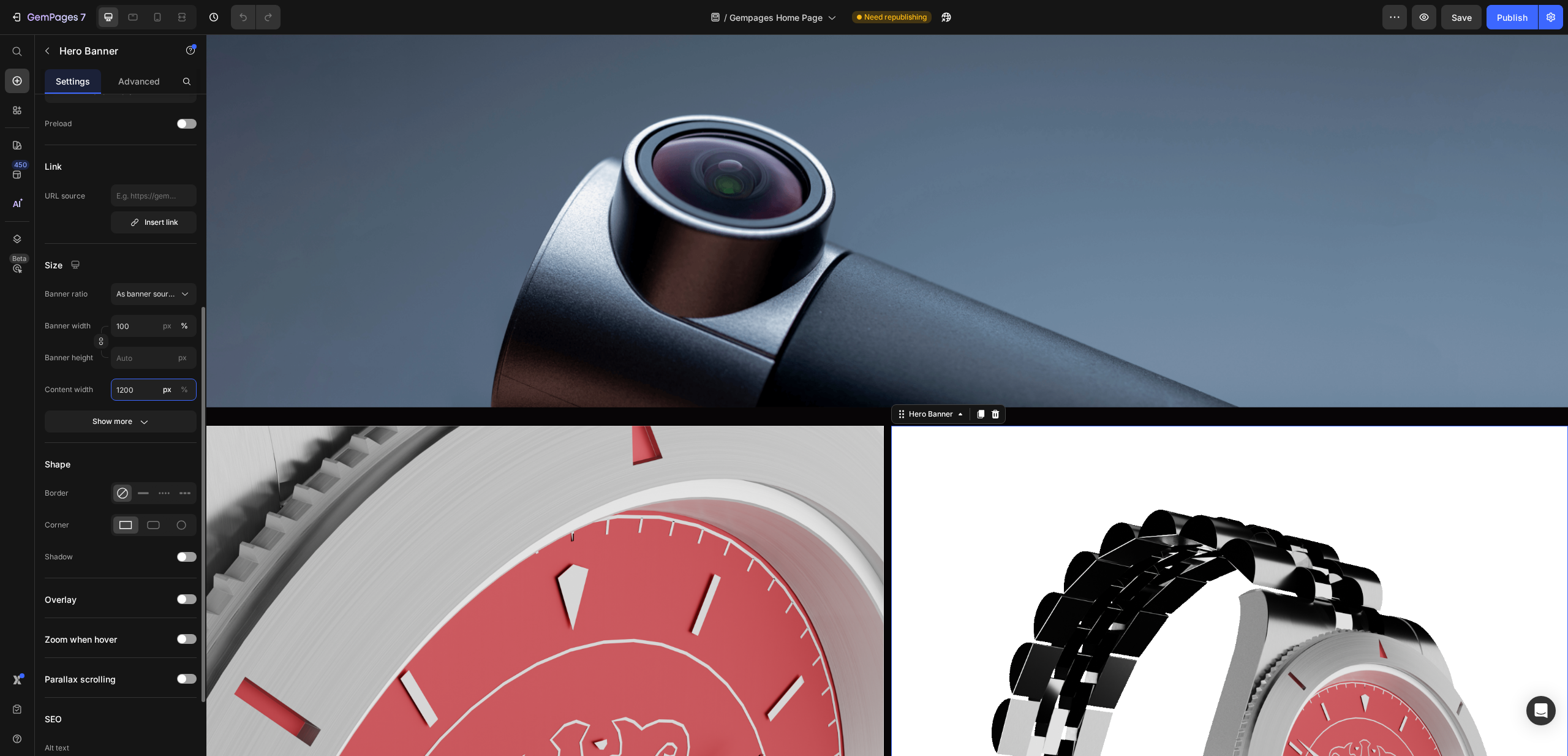 click on "1200" at bounding box center (154, 390) 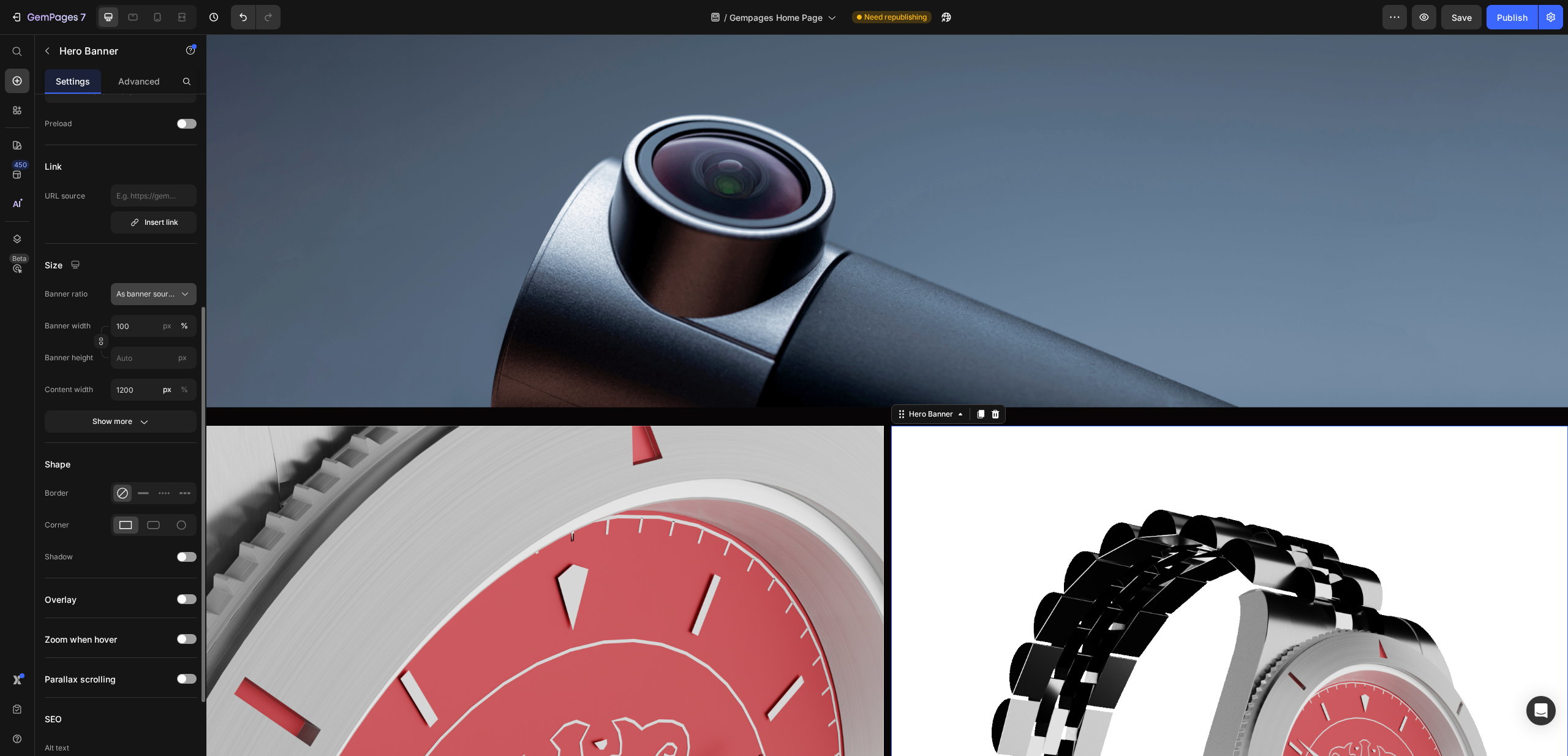 click on "As banner source" at bounding box center [146, 294] 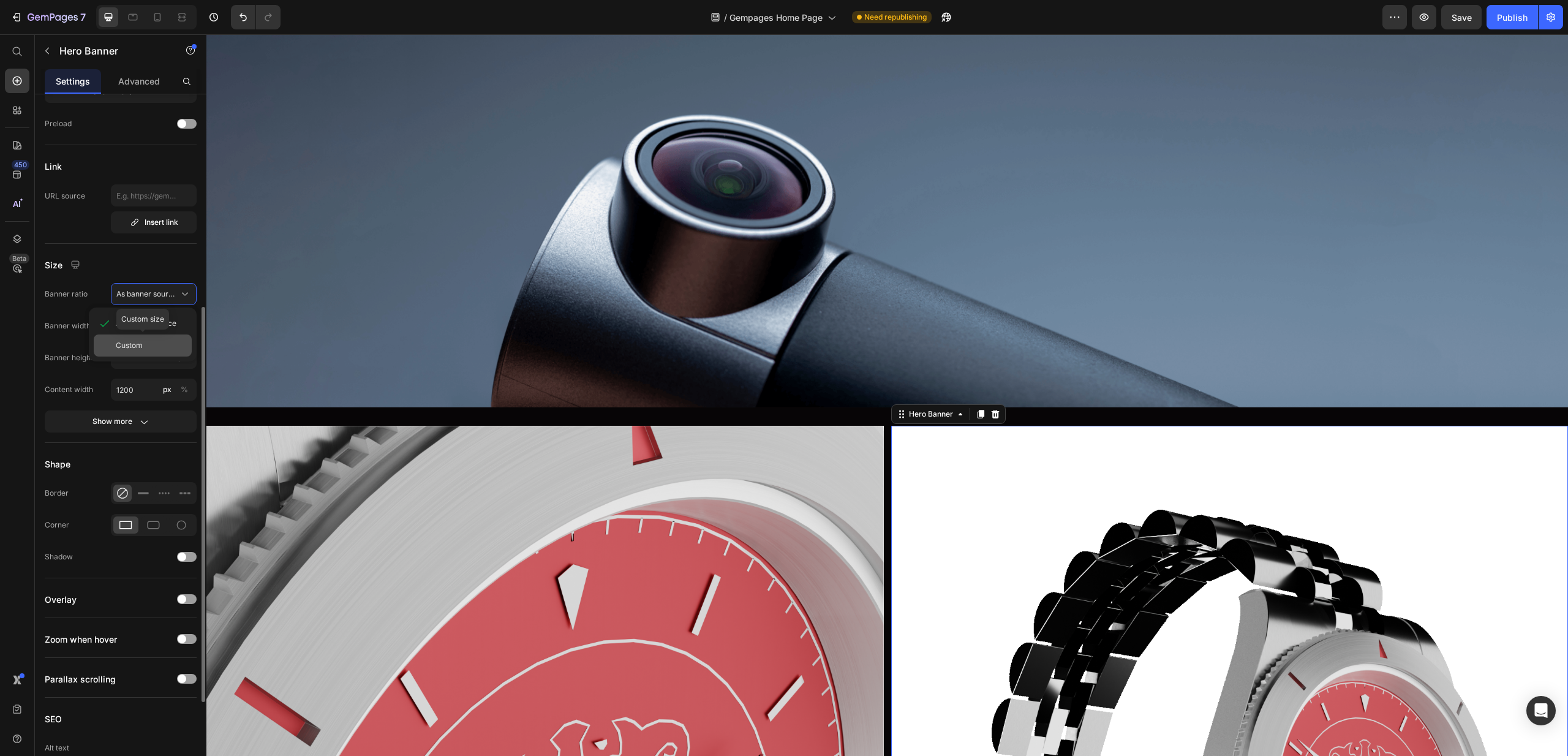 click on "Custom" at bounding box center (129, 346) 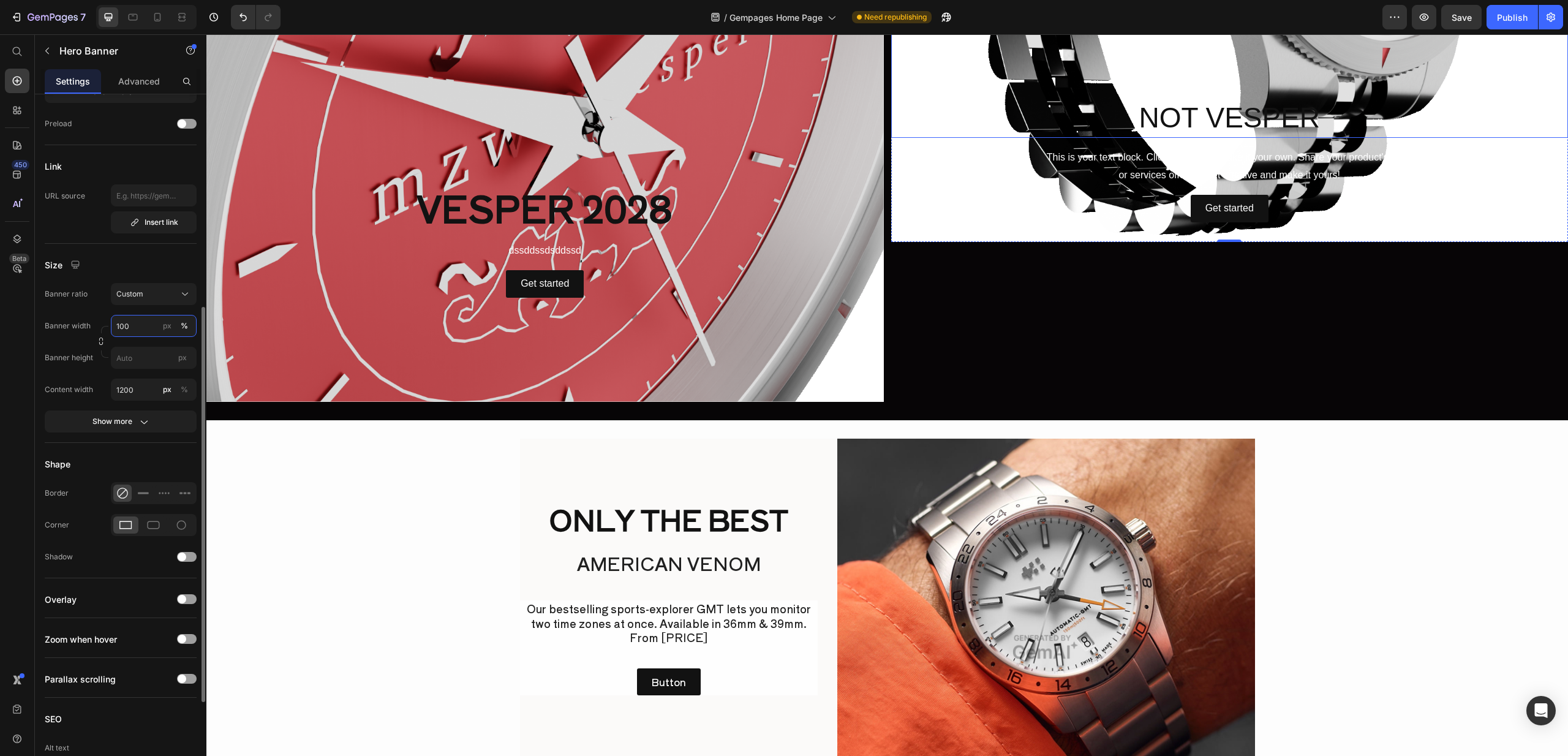 scroll, scrollTop: 634, scrollLeft: 0, axis: vertical 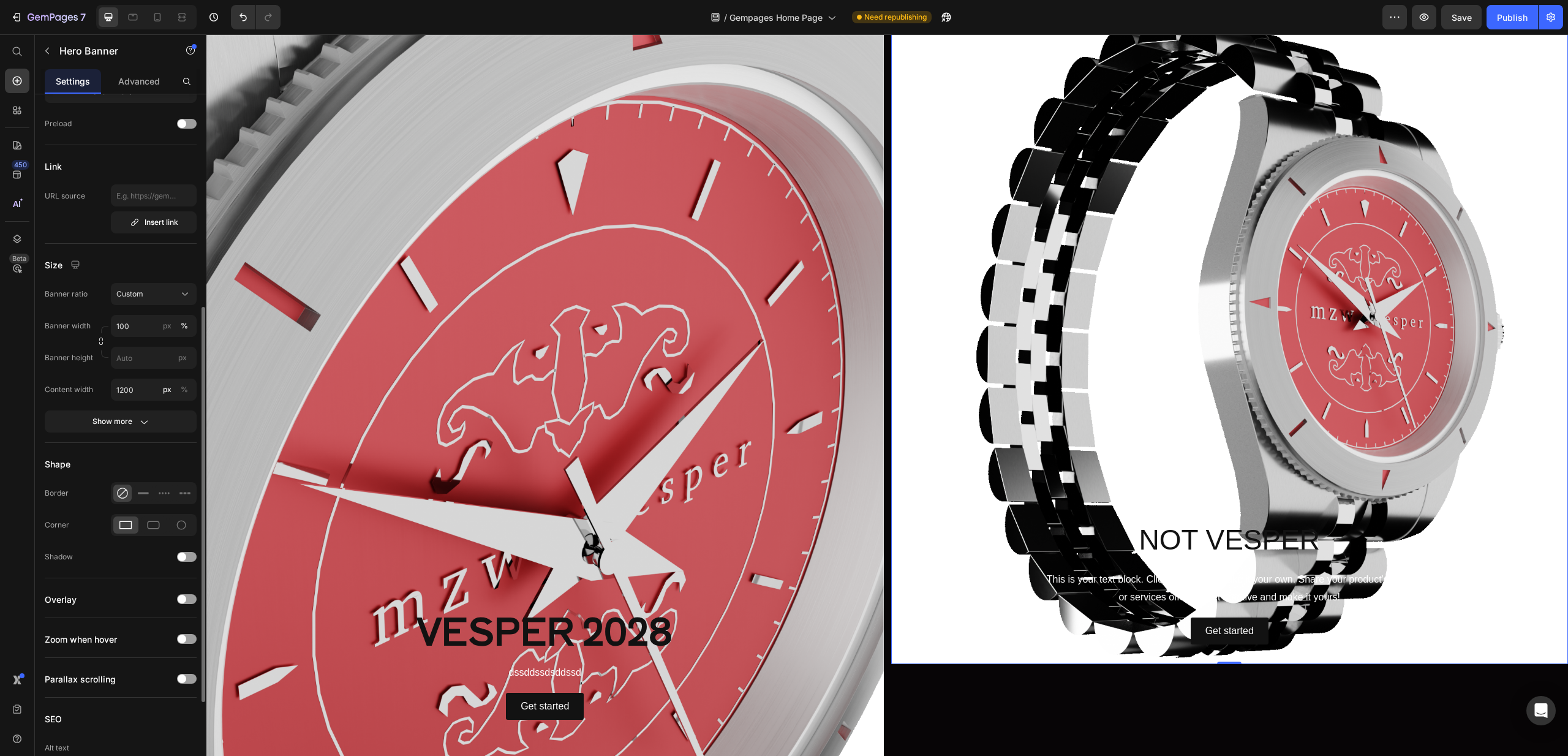 click on "Size" at bounding box center [121, 265] 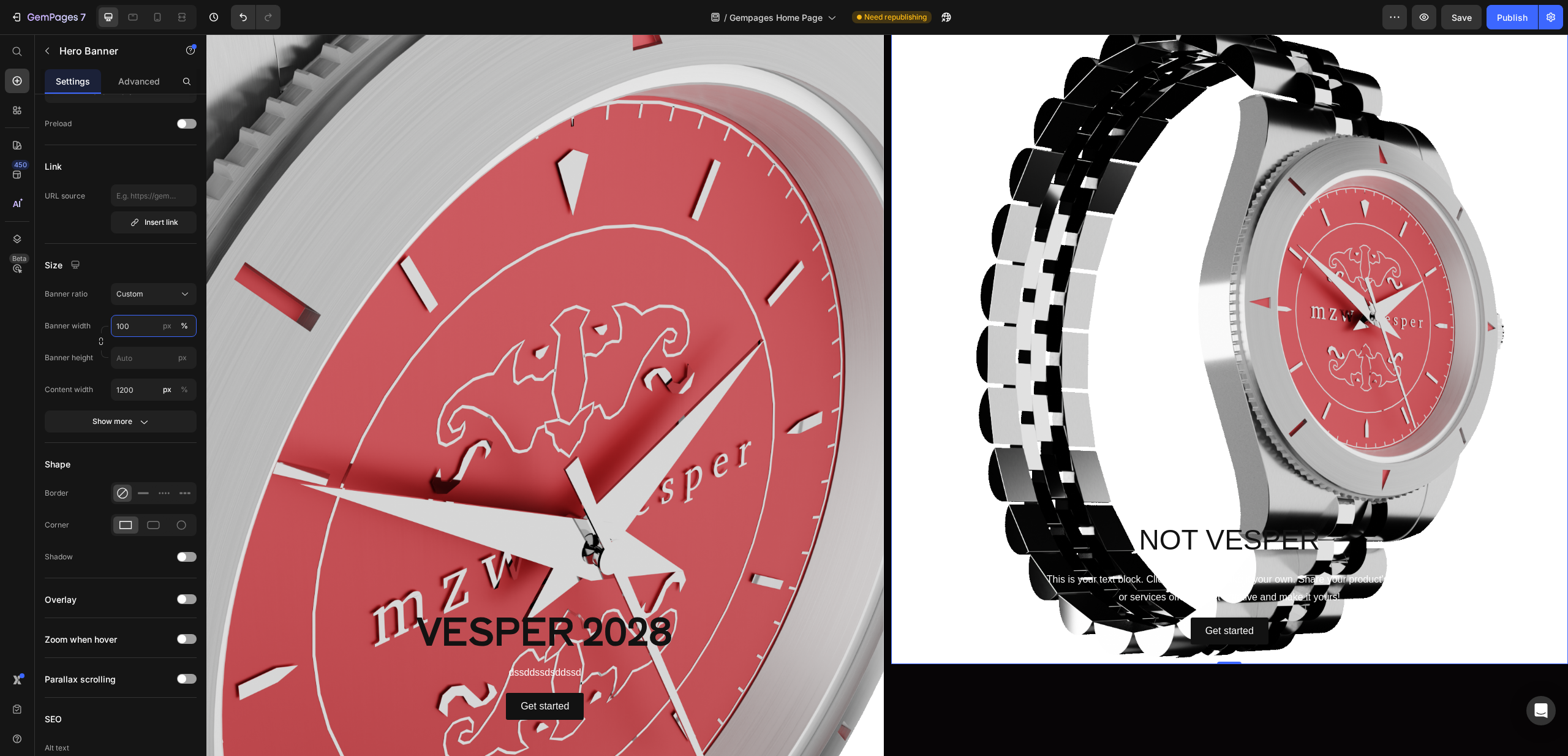 click on "100" at bounding box center [154, 326] 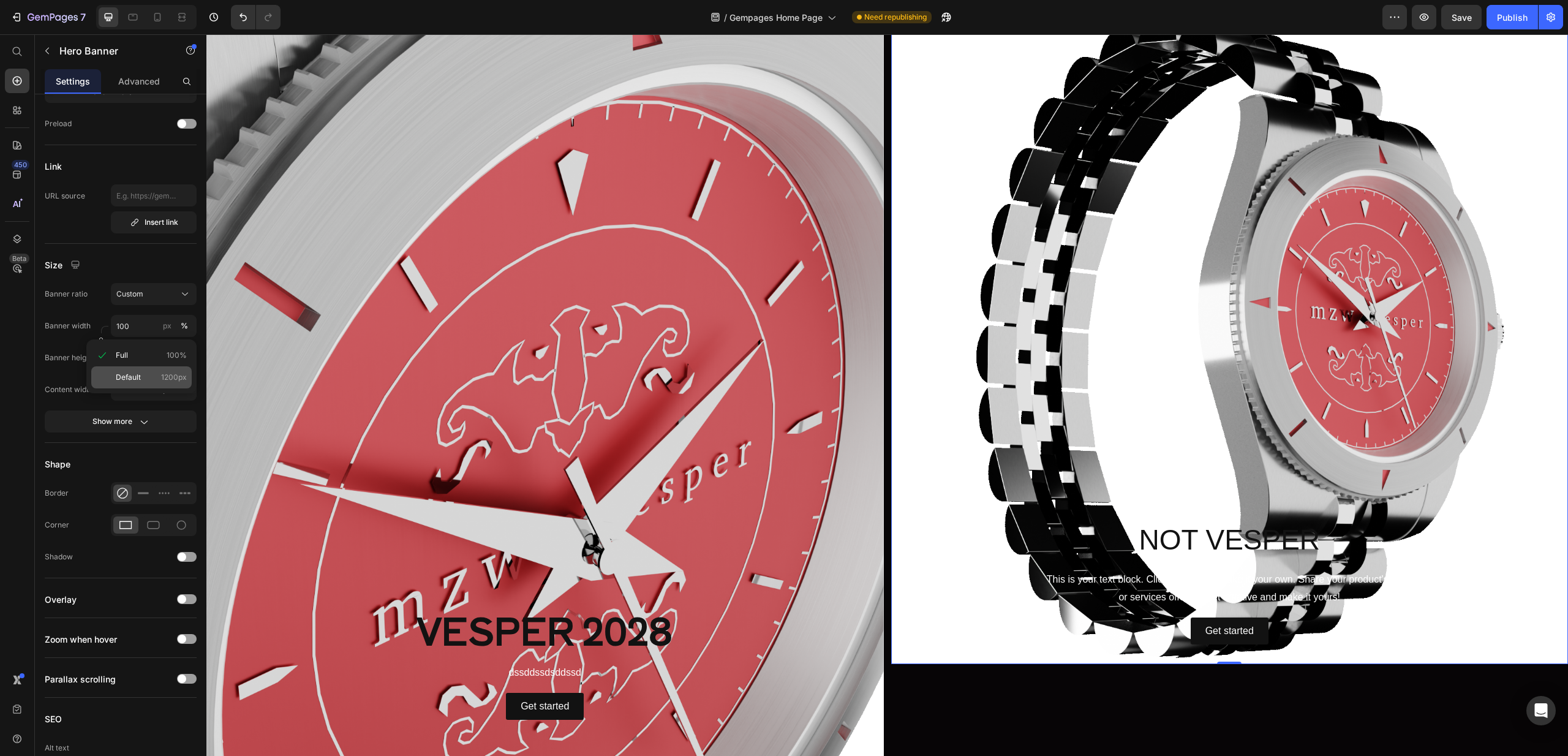 click on "Default 1200px" 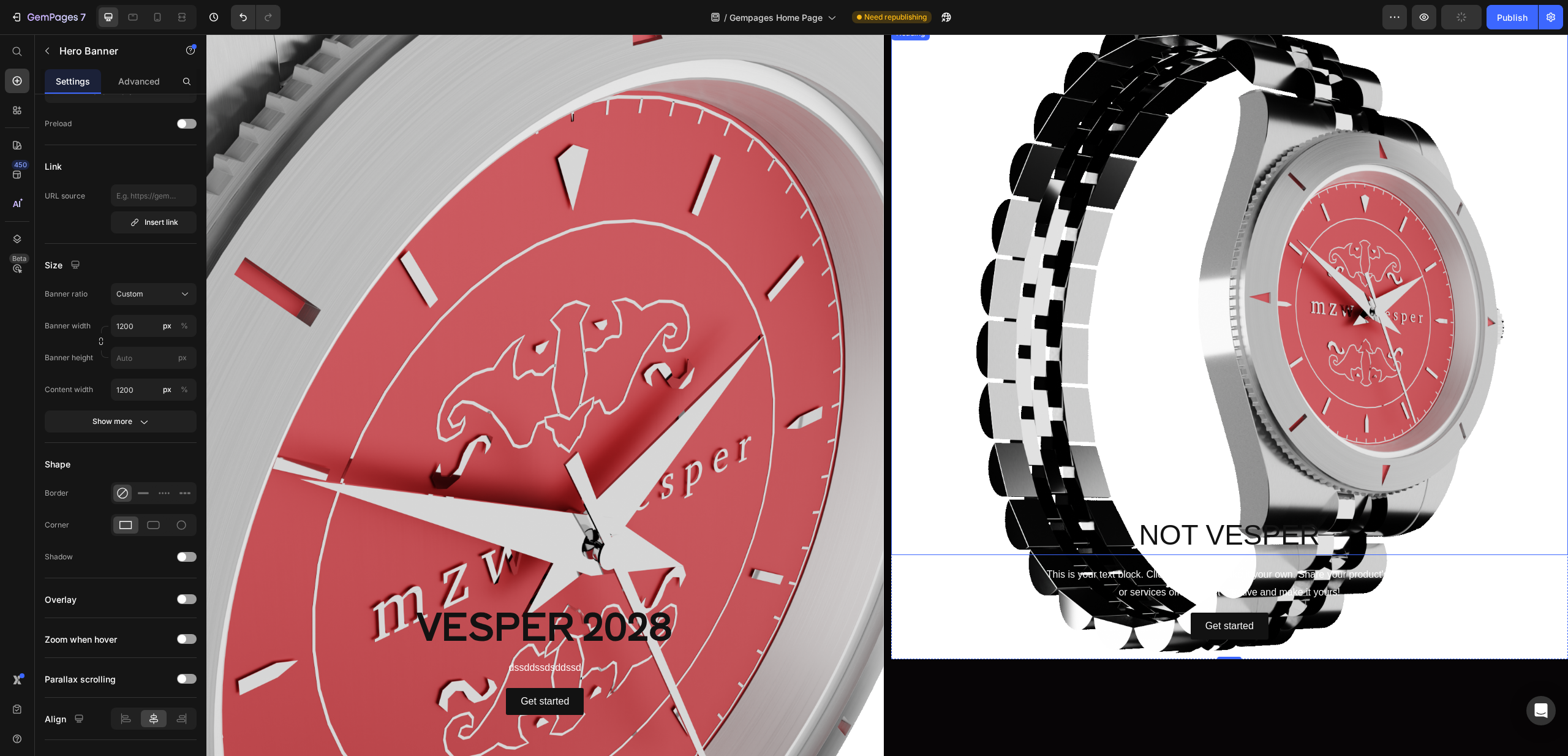 scroll, scrollTop: 539, scrollLeft: 0, axis: vertical 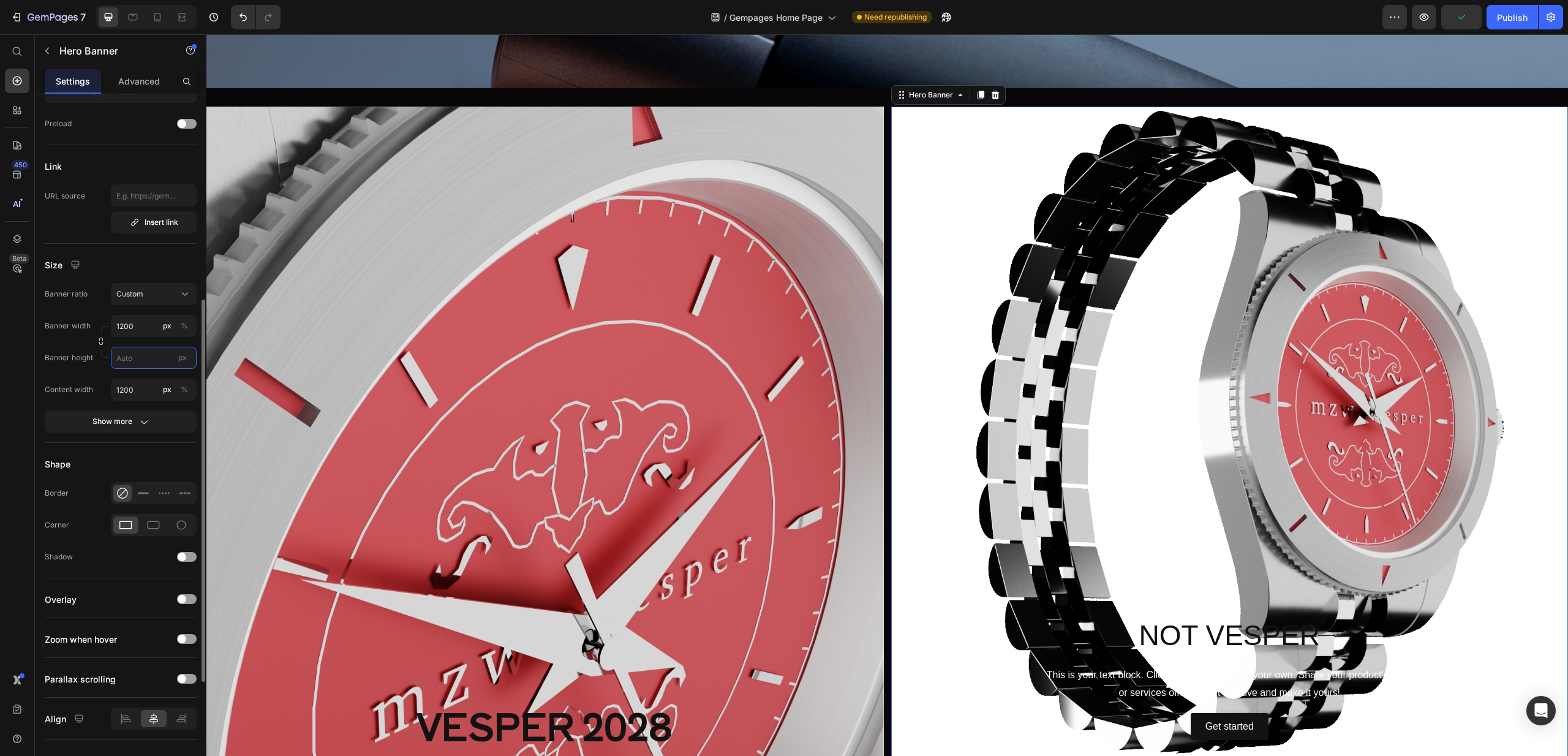 click on "px" at bounding box center [154, 358] 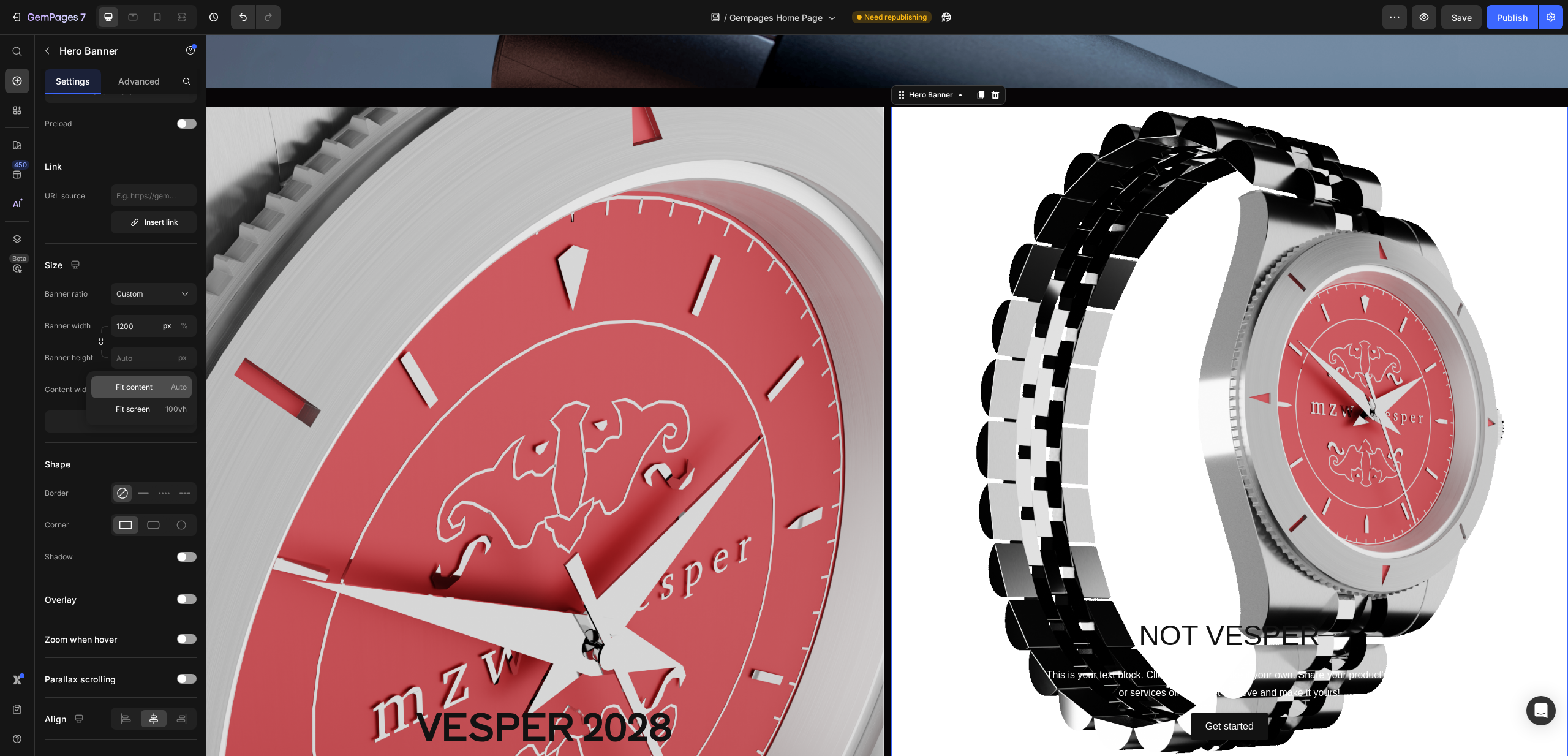 click on "Fit content Auto" at bounding box center (151, 387) 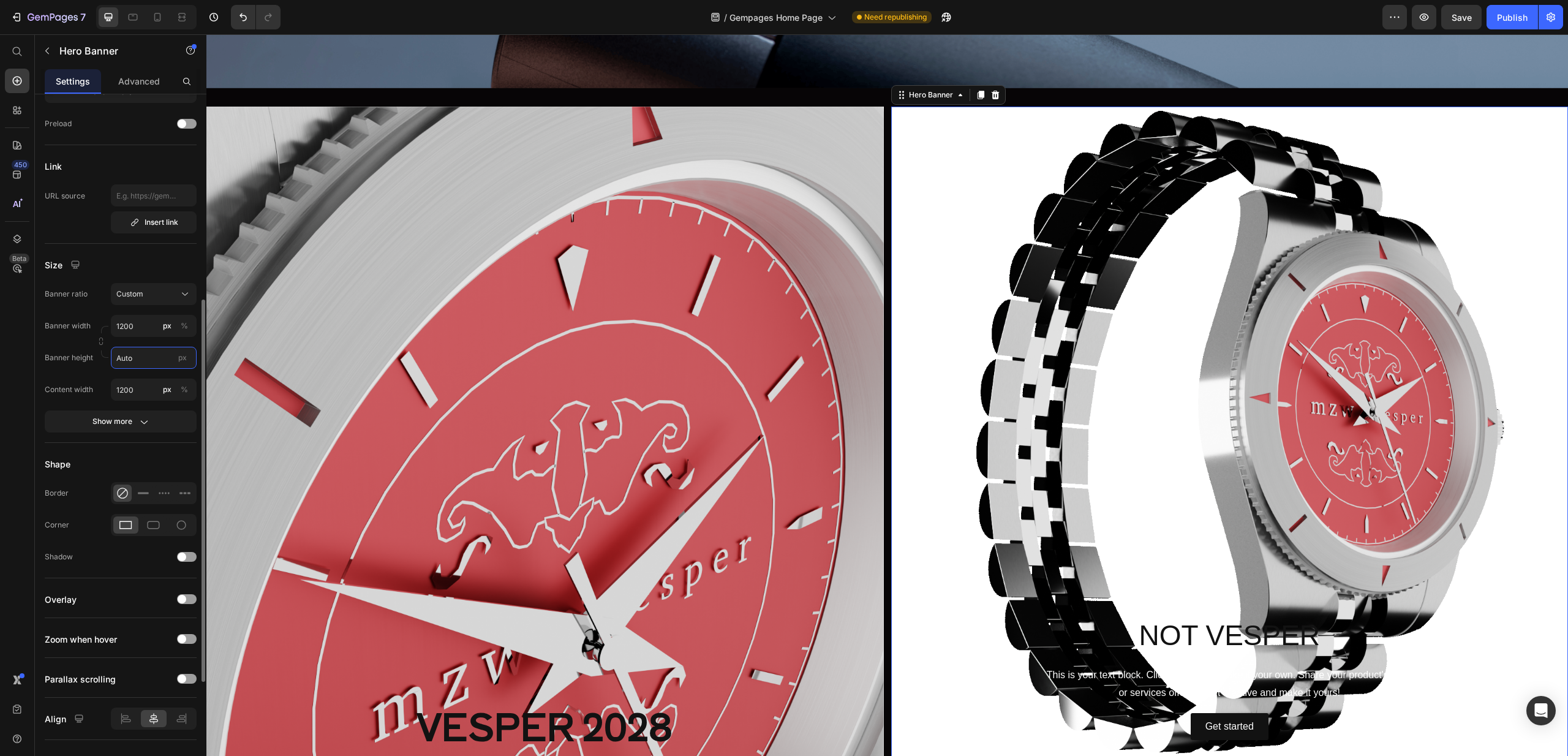 click on "Auto" at bounding box center (154, 358) 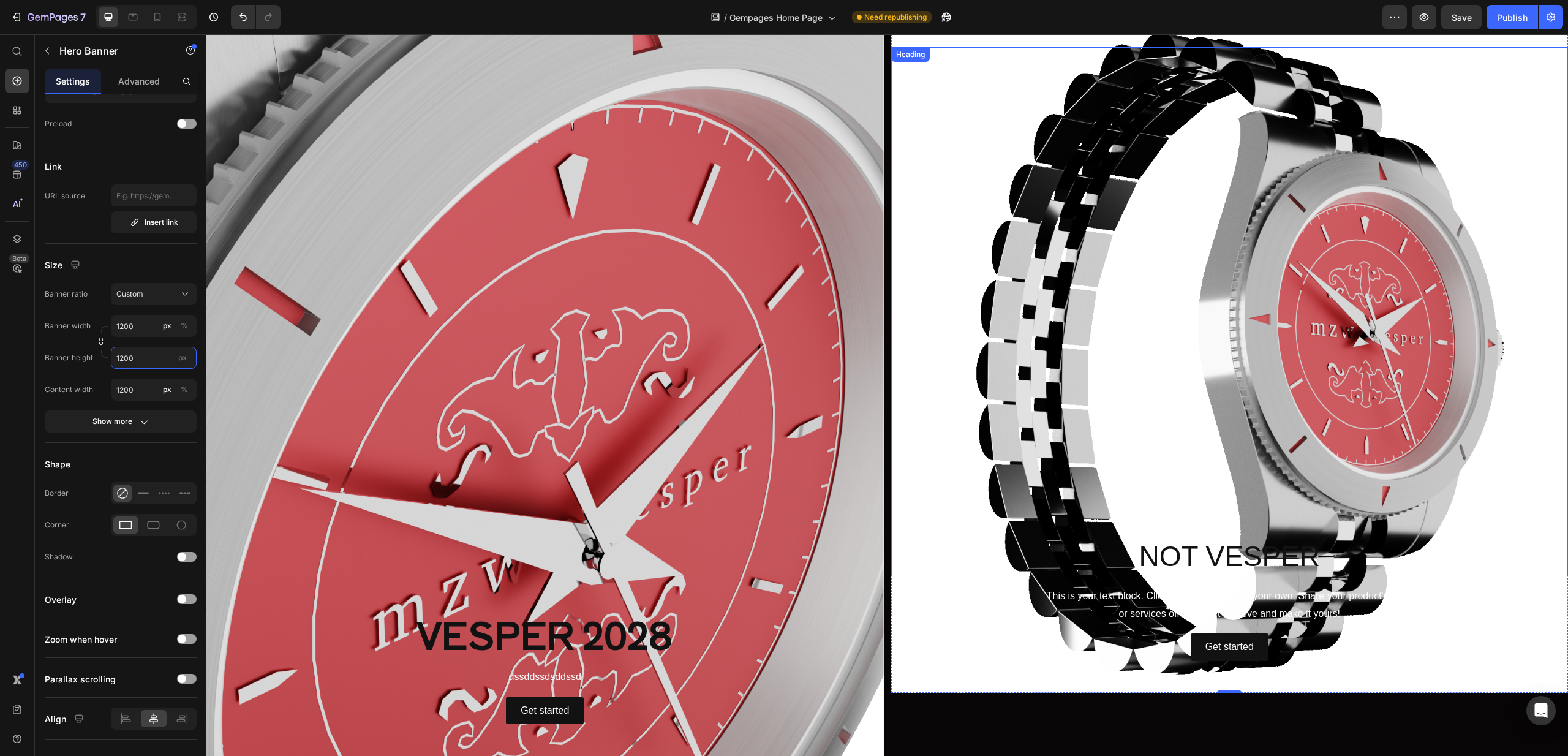 scroll, scrollTop: 512, scrollLeft: 0, axis: vertical 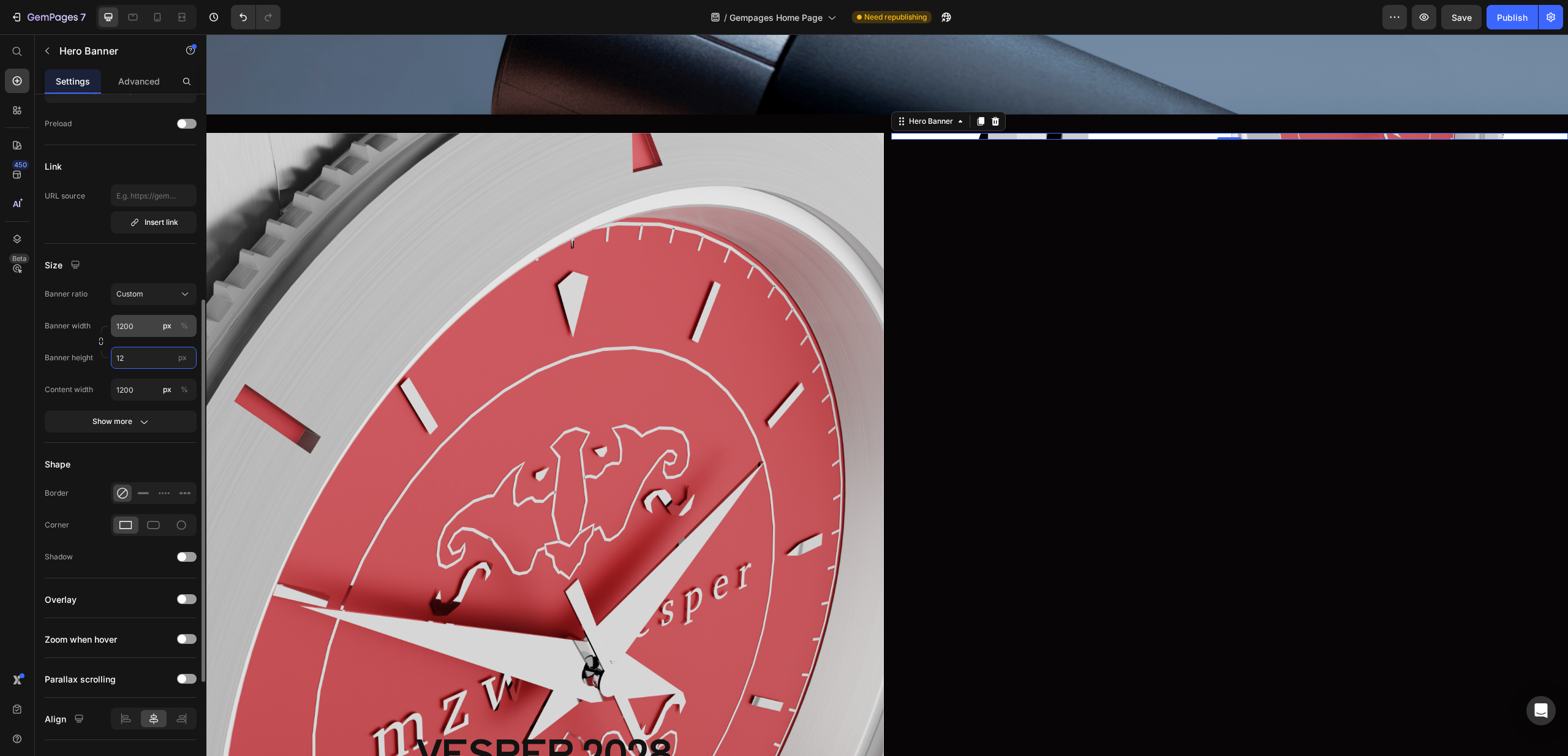 type on "1" 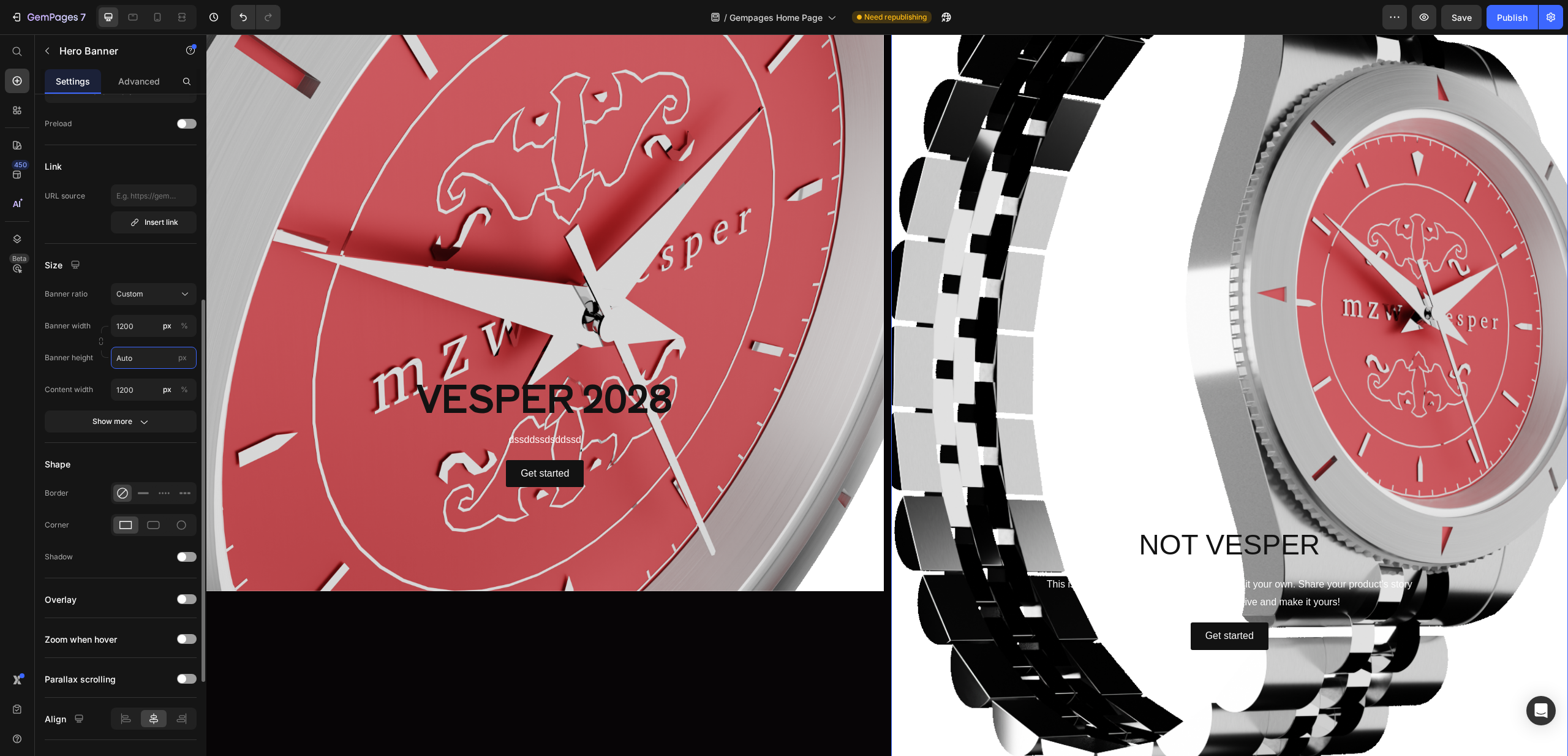 scroll, scrollTop: 882, scrollLeft: 0, axis: vertical 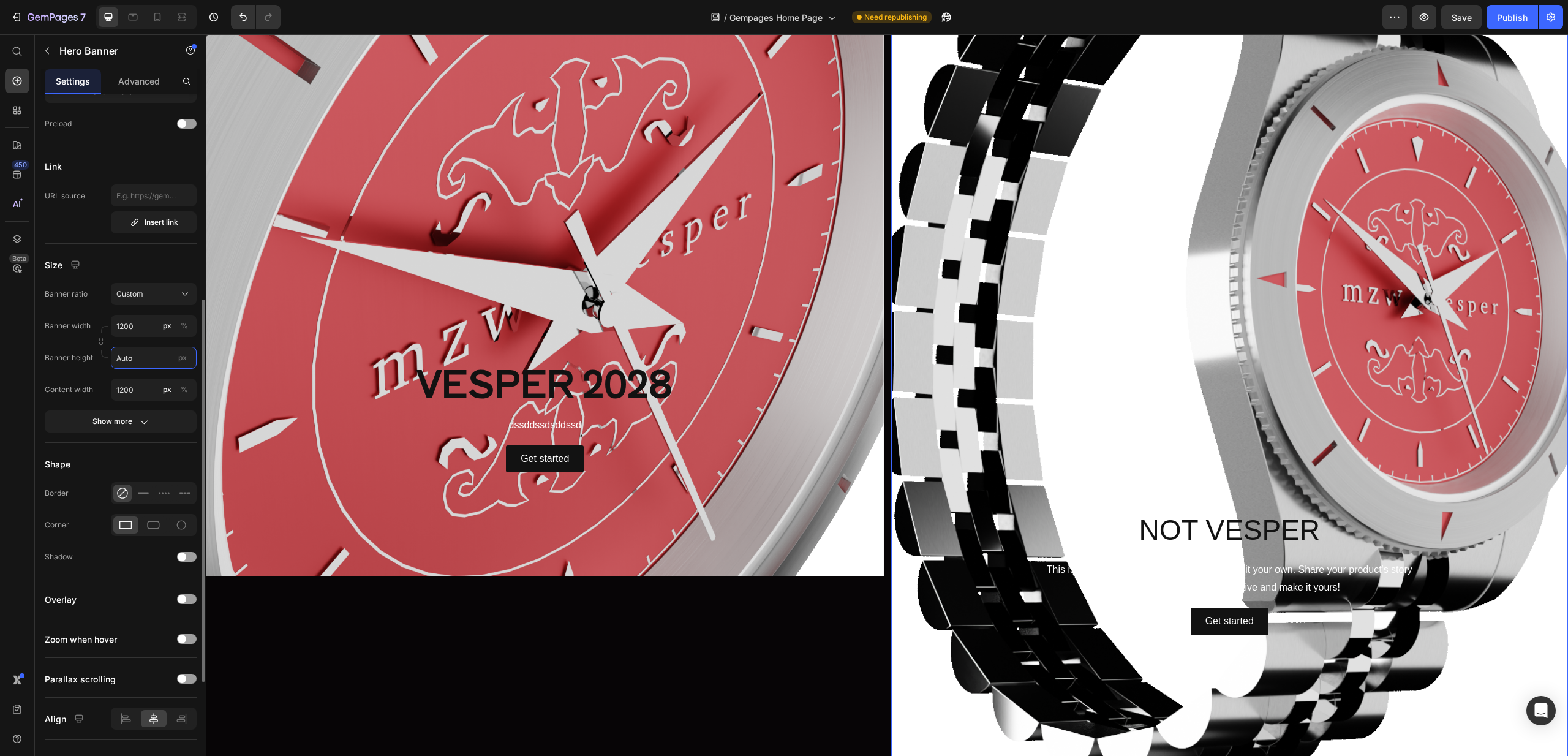 drag, startPoint x: 140, startPoint y: 355, endPoint x: 113, endPoint y: 357, distance: 27.073973 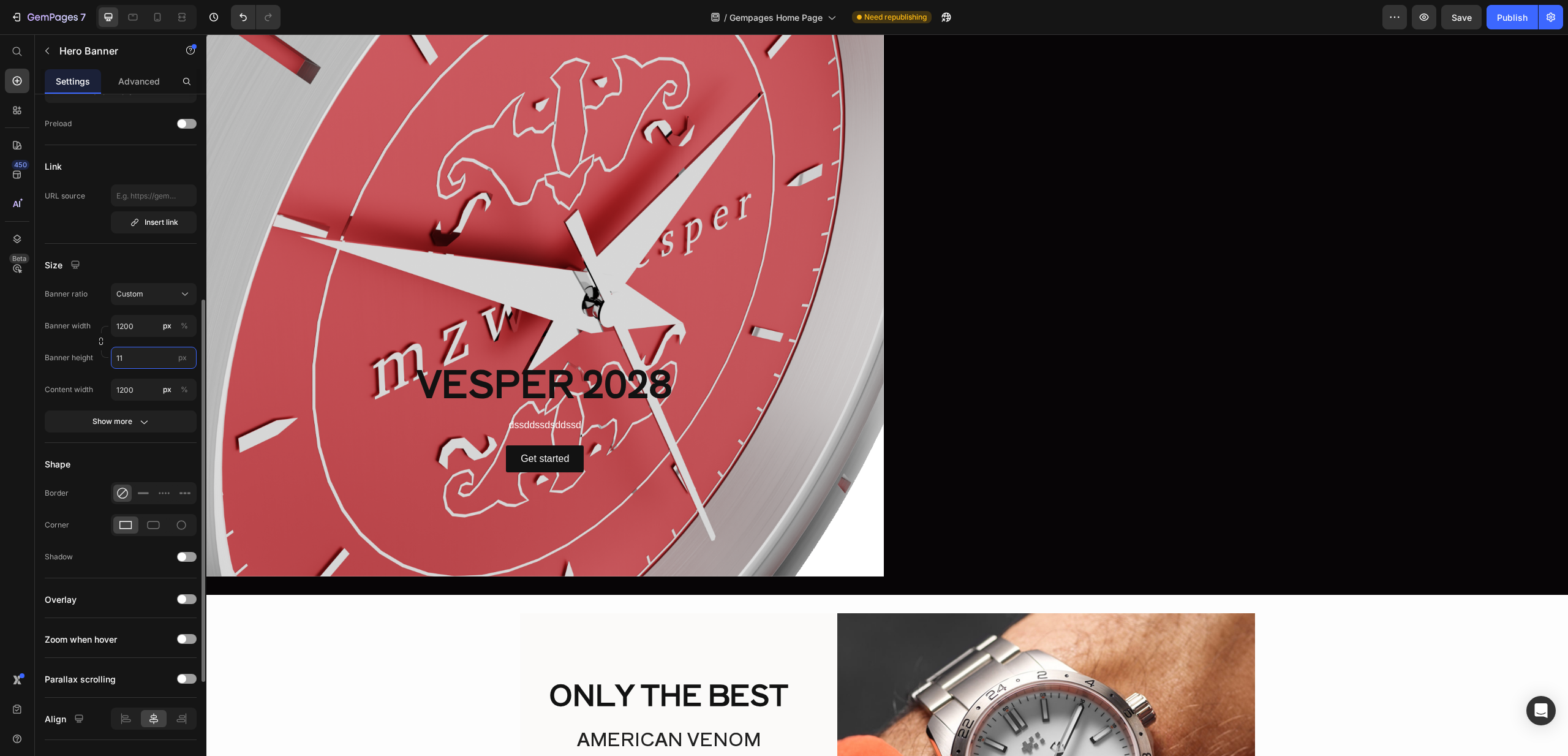 type on "1" 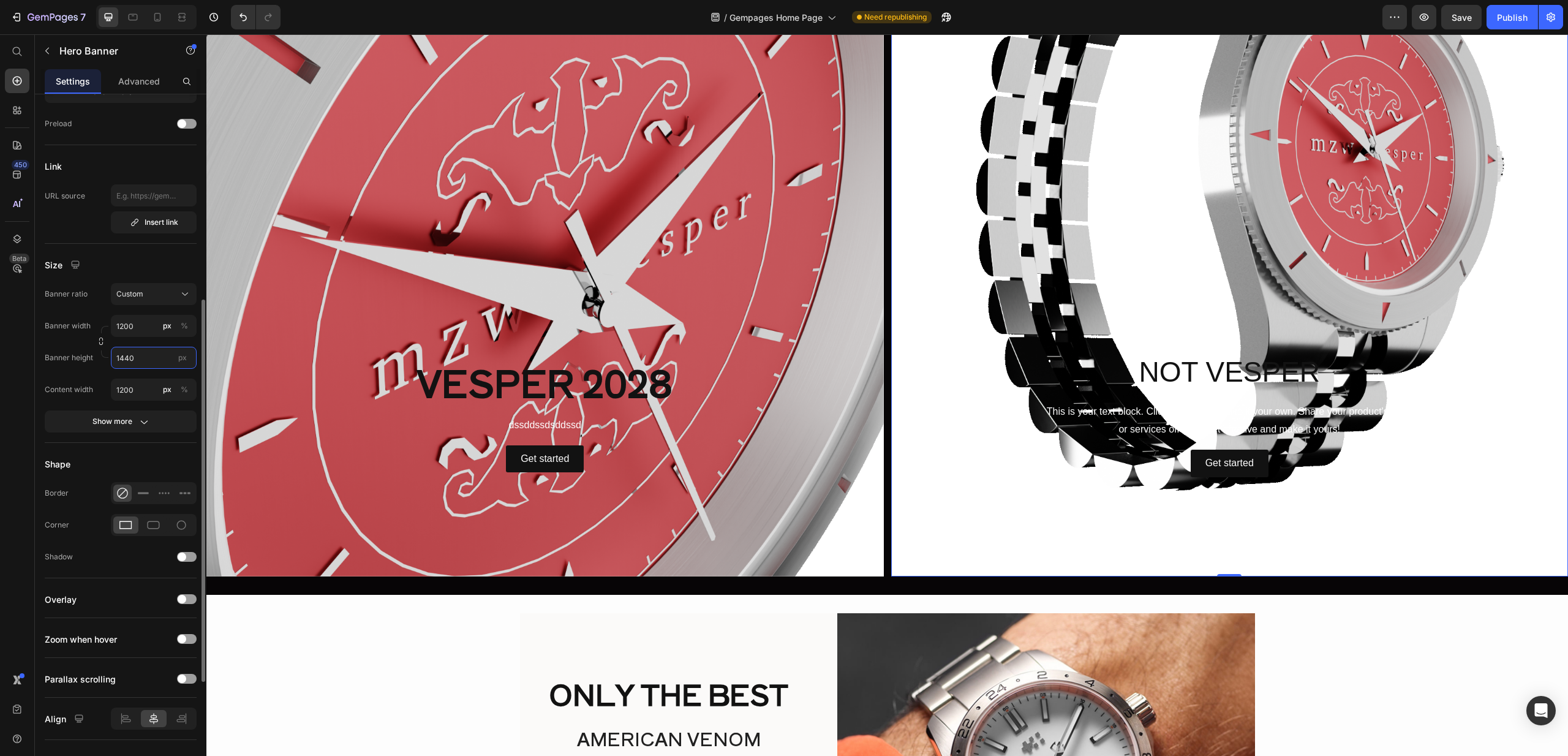 type on "1440" 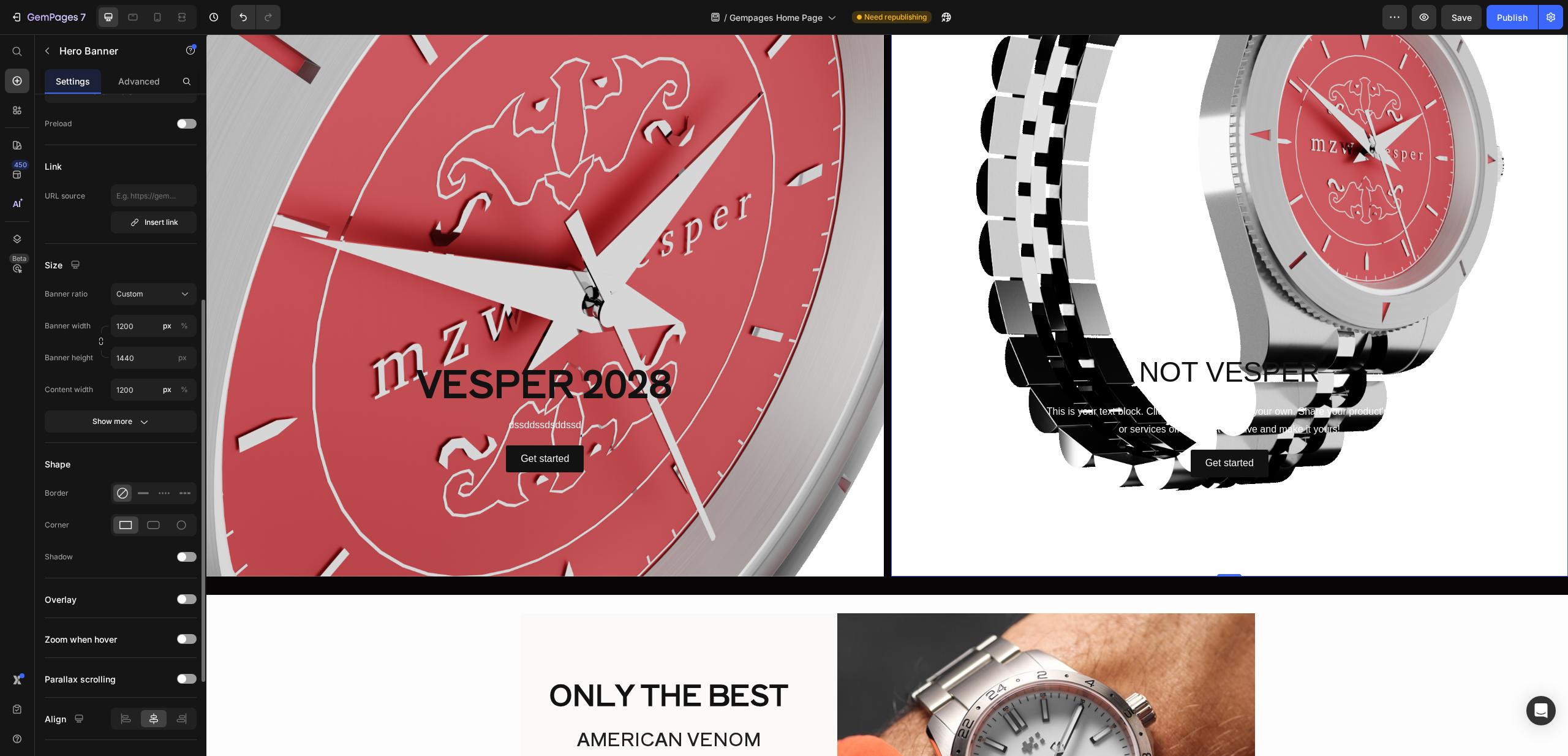 drag, startPoint x: 176, startPoint y: 451, endPoint x: 168, endPoint y: 452, distance: 8.062258 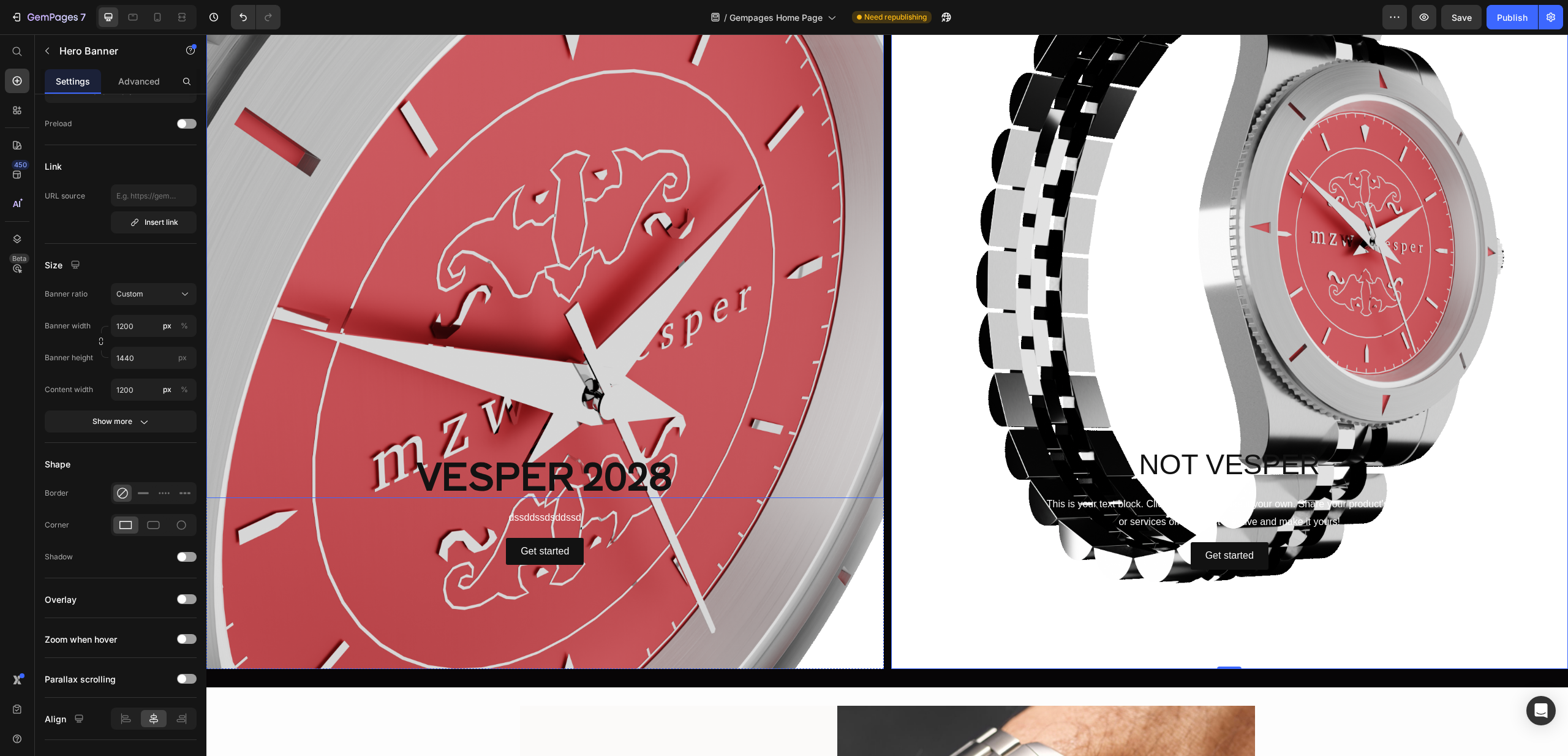 scroll, scrollTop: 715, scrollLeft: 0, axis: vertical 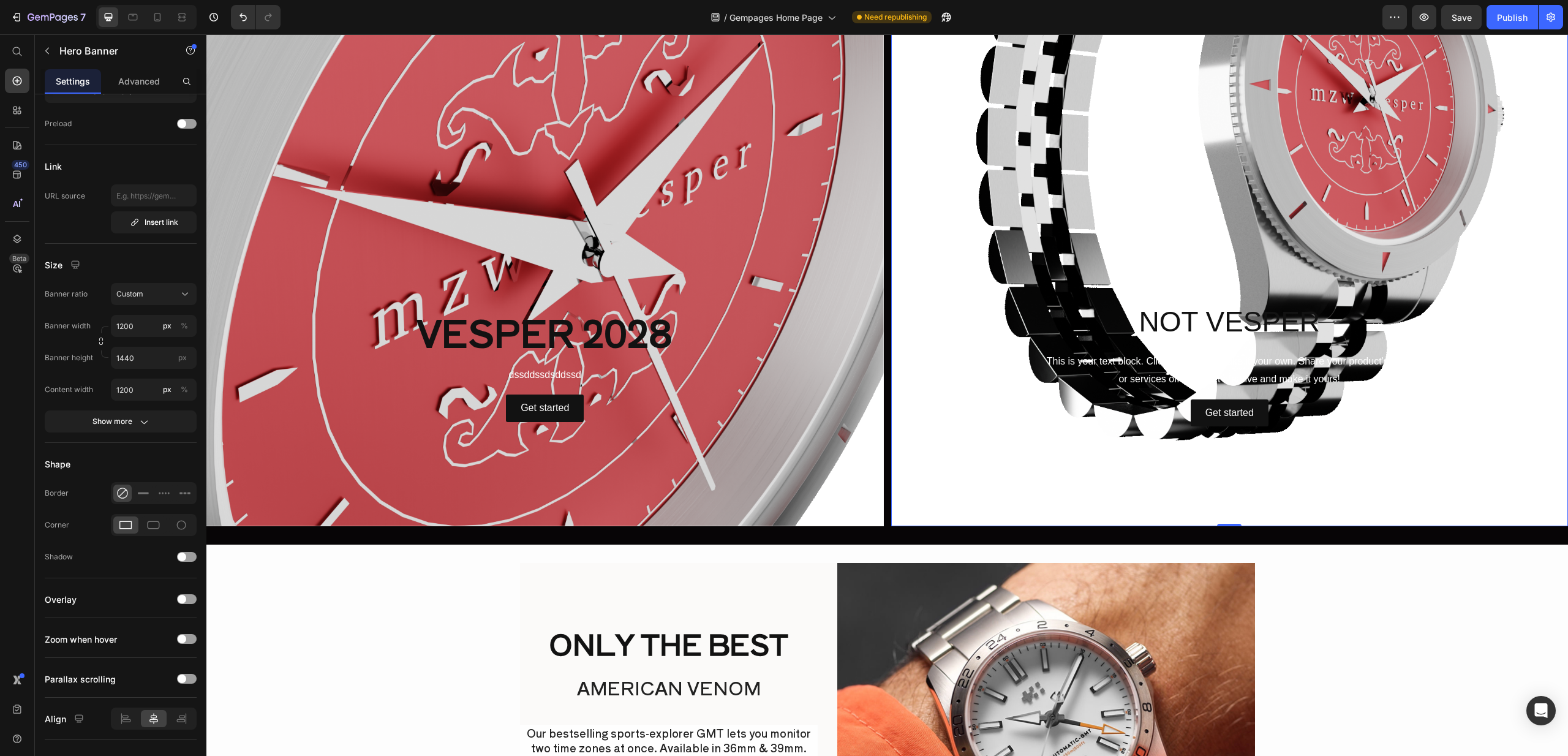 click at bounding box center [1230, 119] 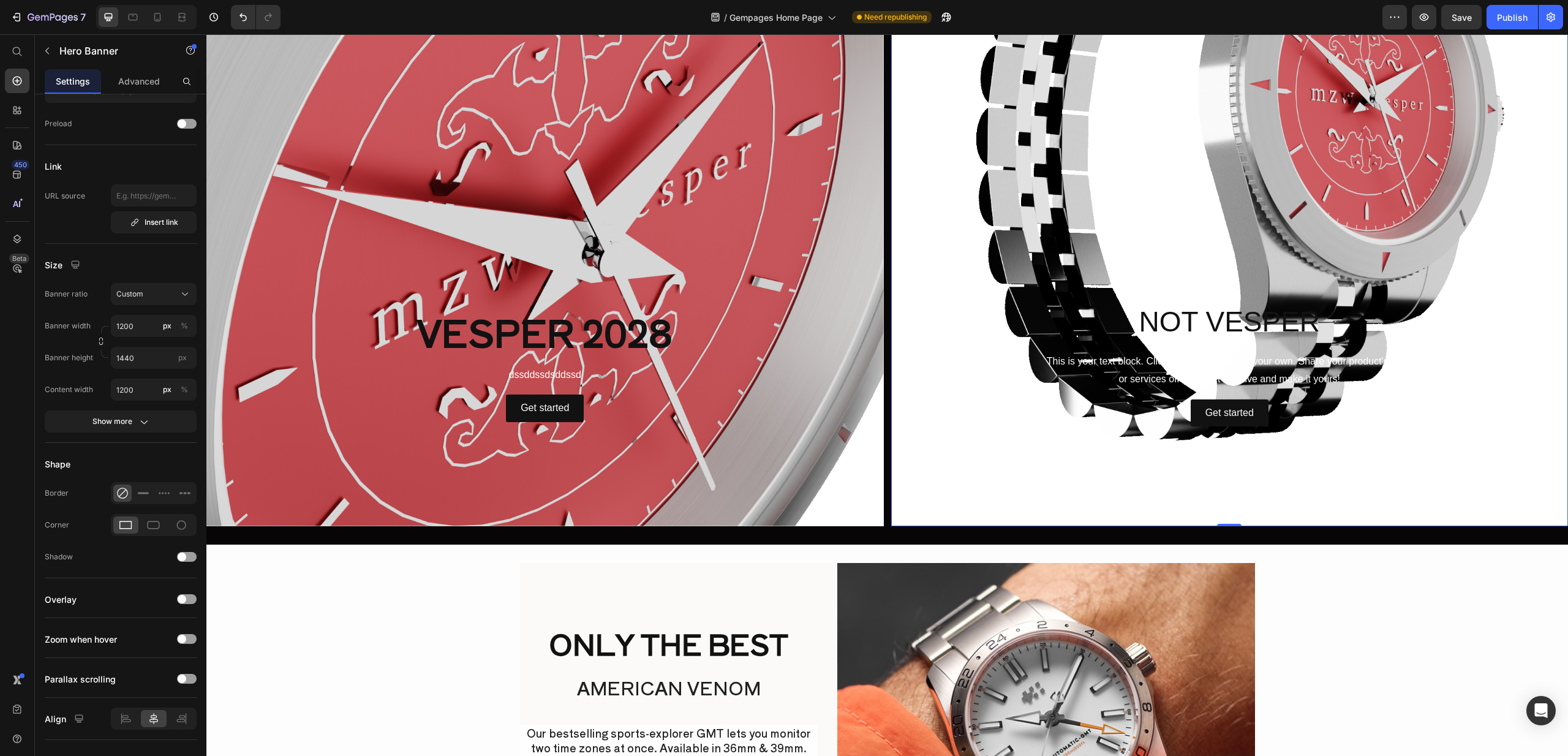 scroll, scrollTop: 520, scrollLeft: 0, axis: vertical 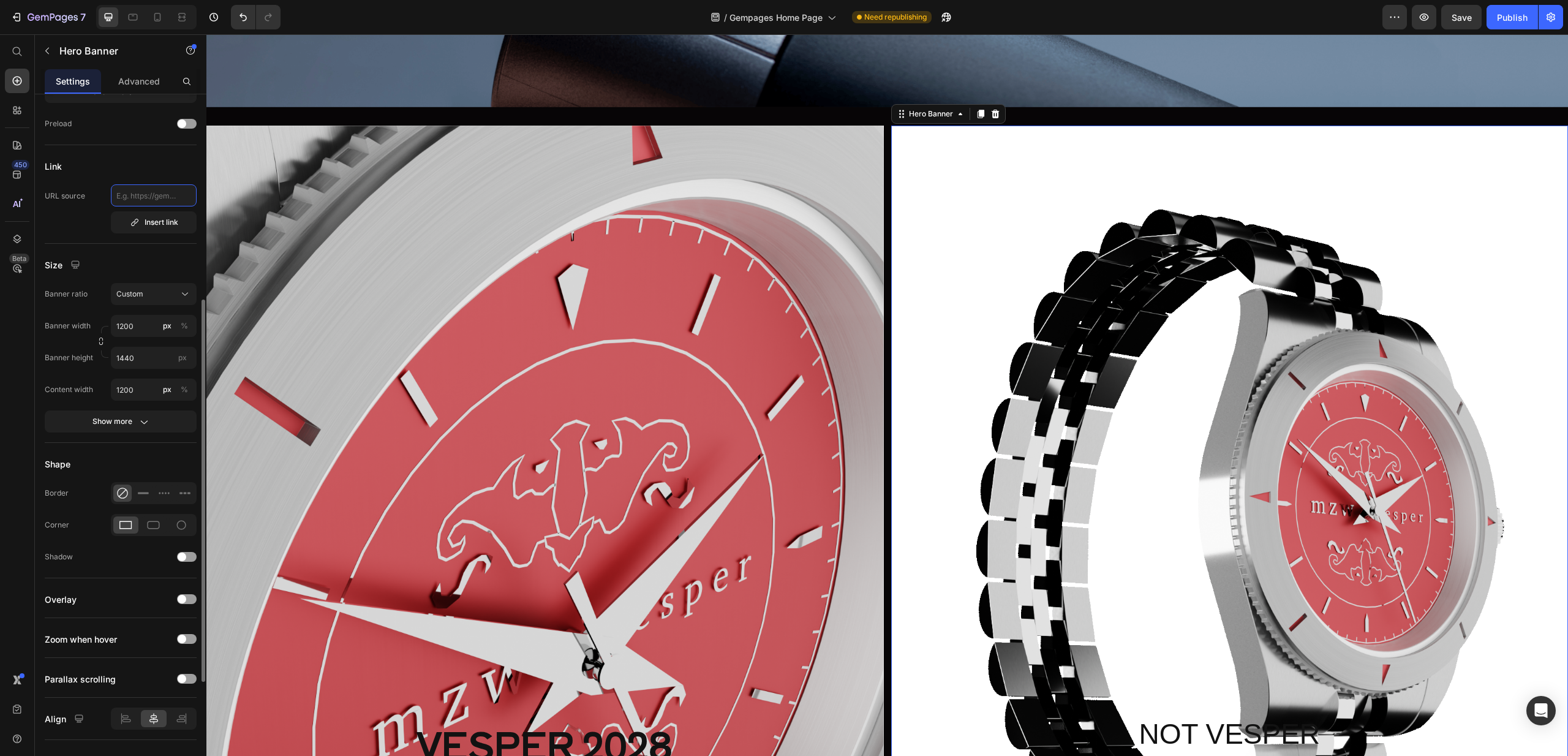 click 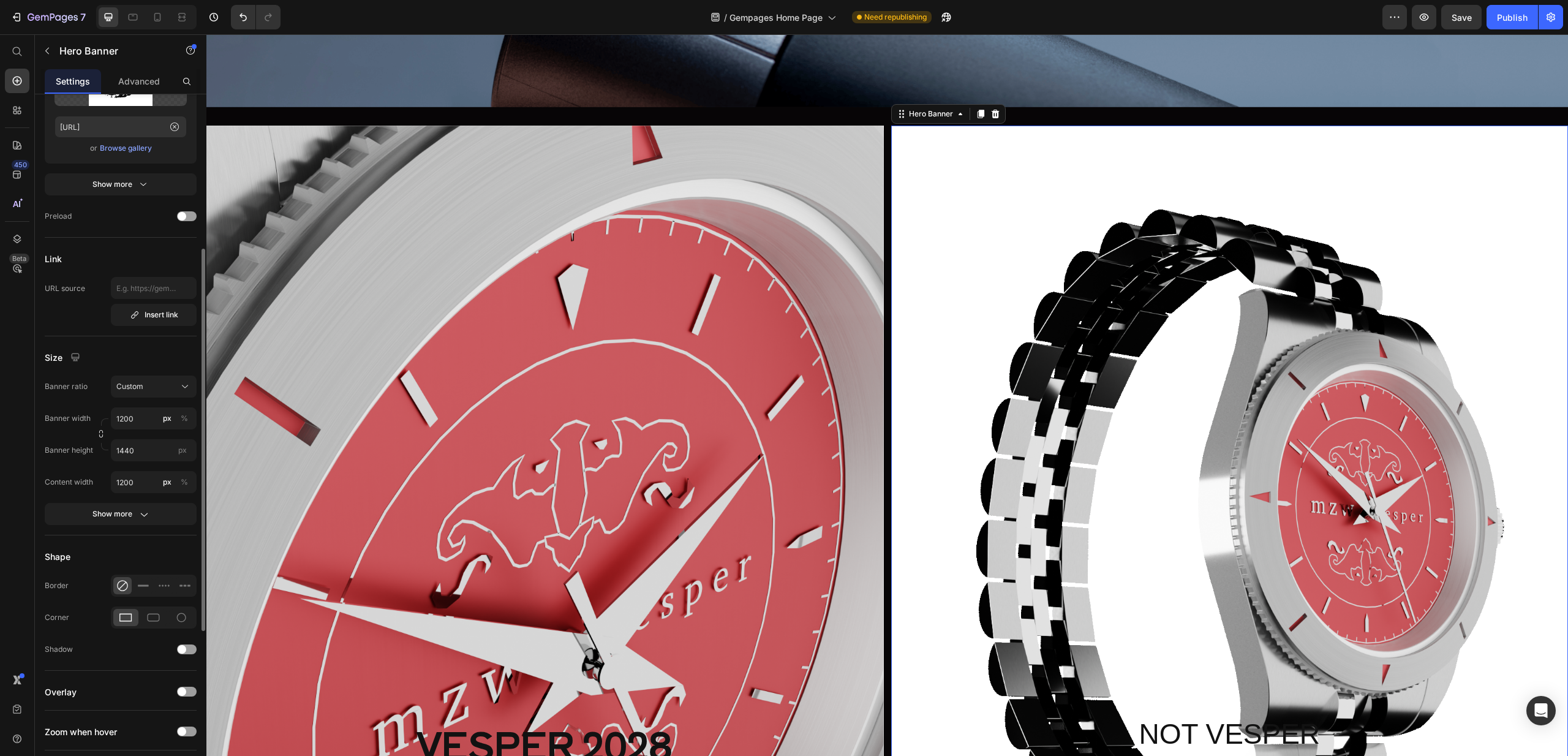 click at bounding box center [1230, 532] 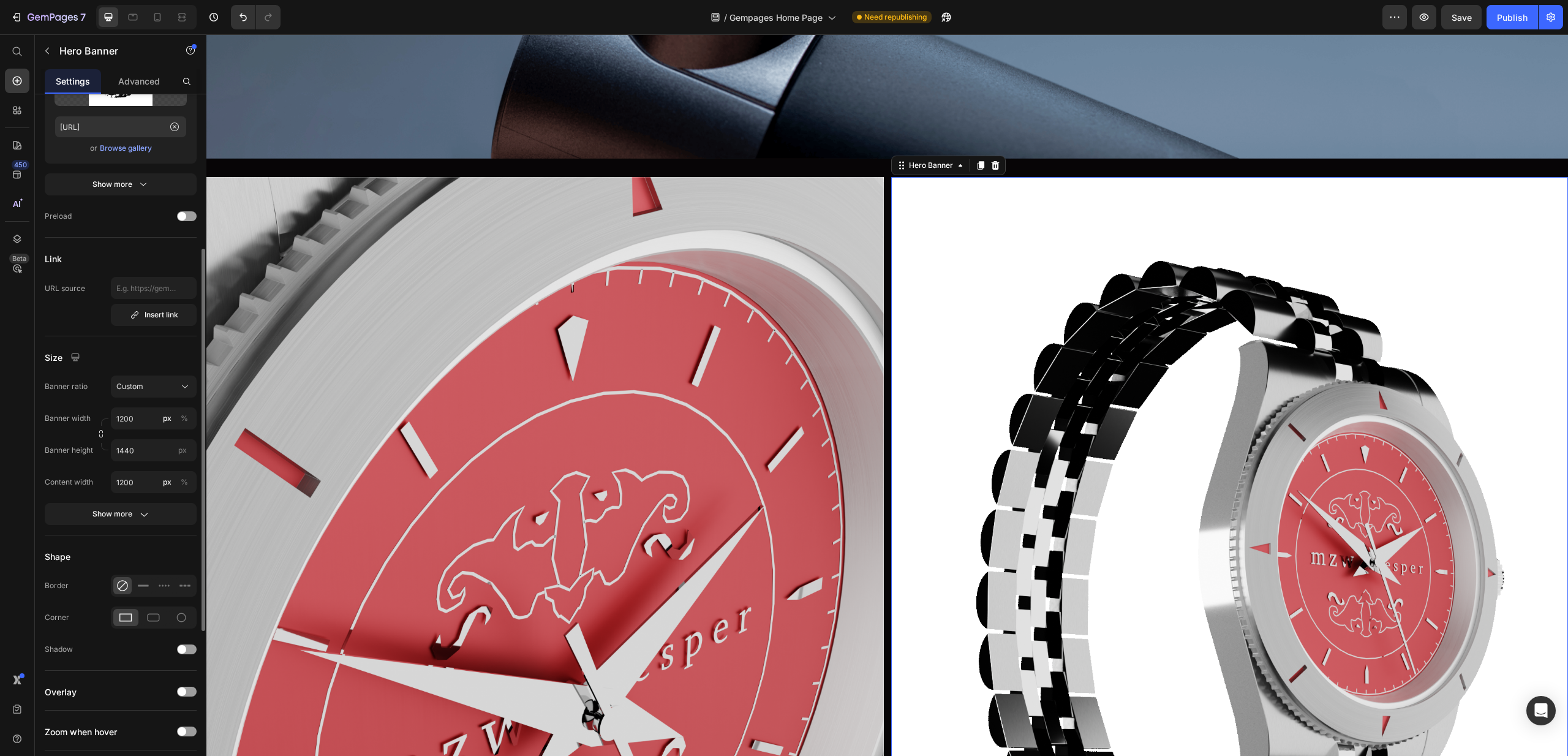 scroll, scrollTop: 409, scrollLeft: 0, axis: vertical 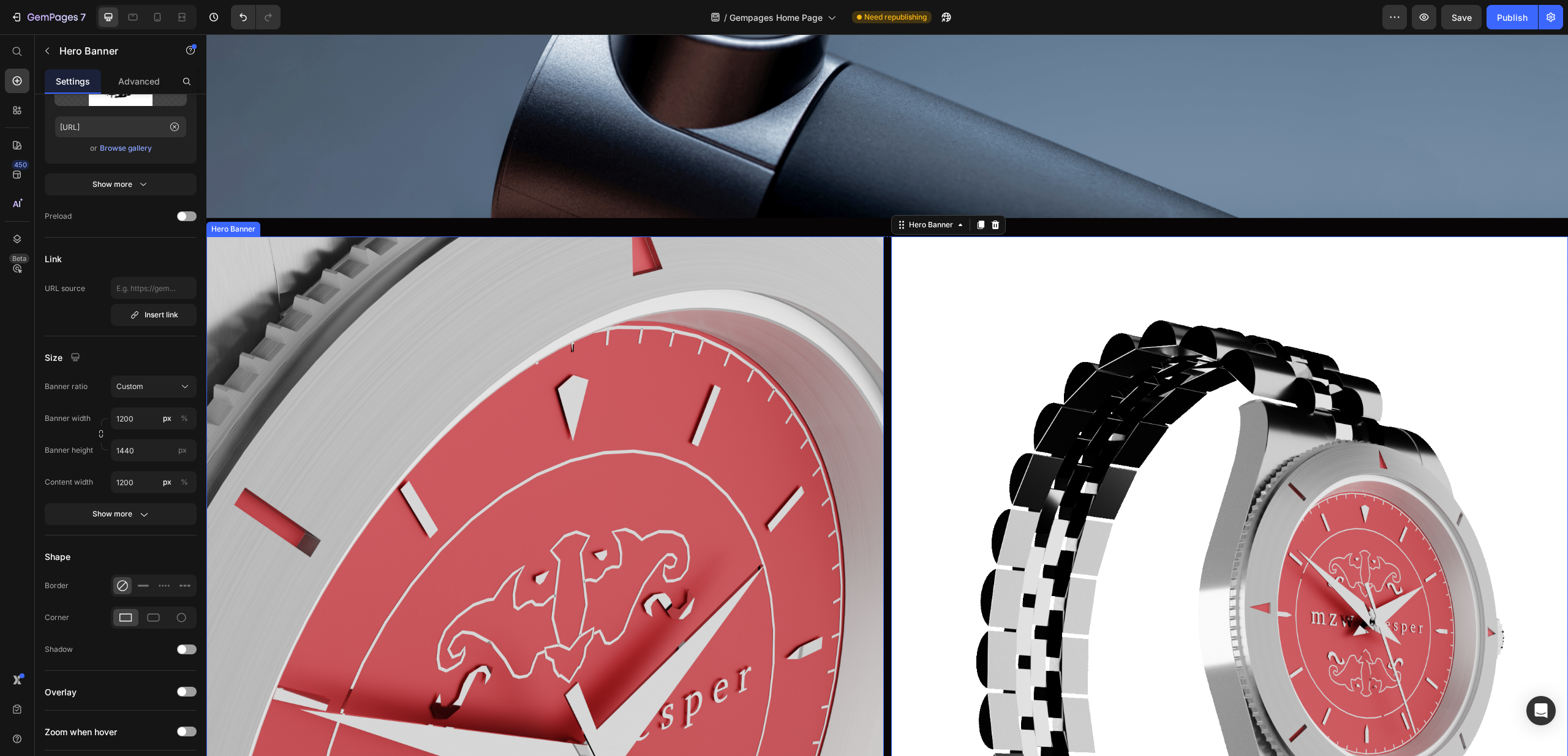 click at bounding box center [545, 643] 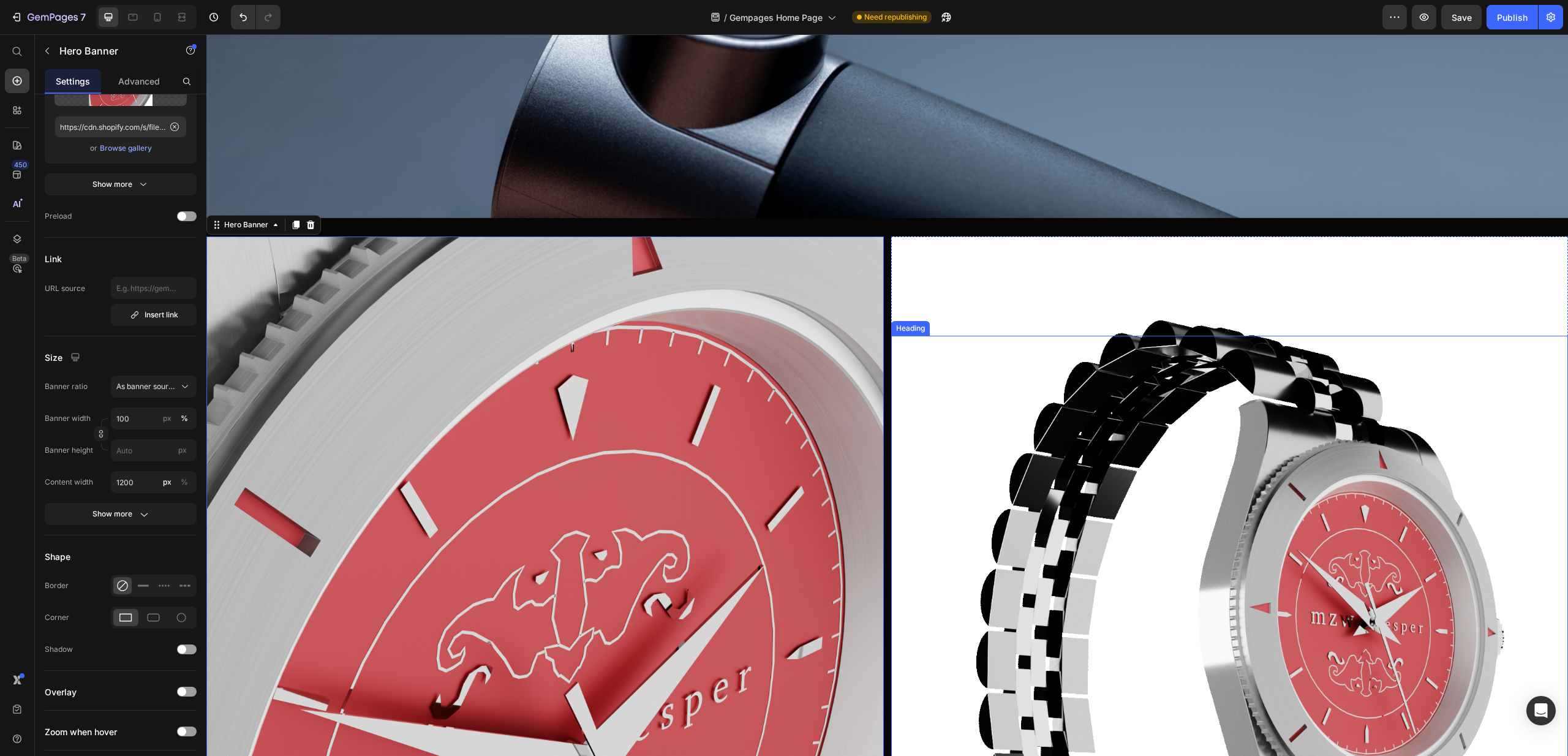 click on "NOT VESPER Heading" at bounding box center [1230, 600] 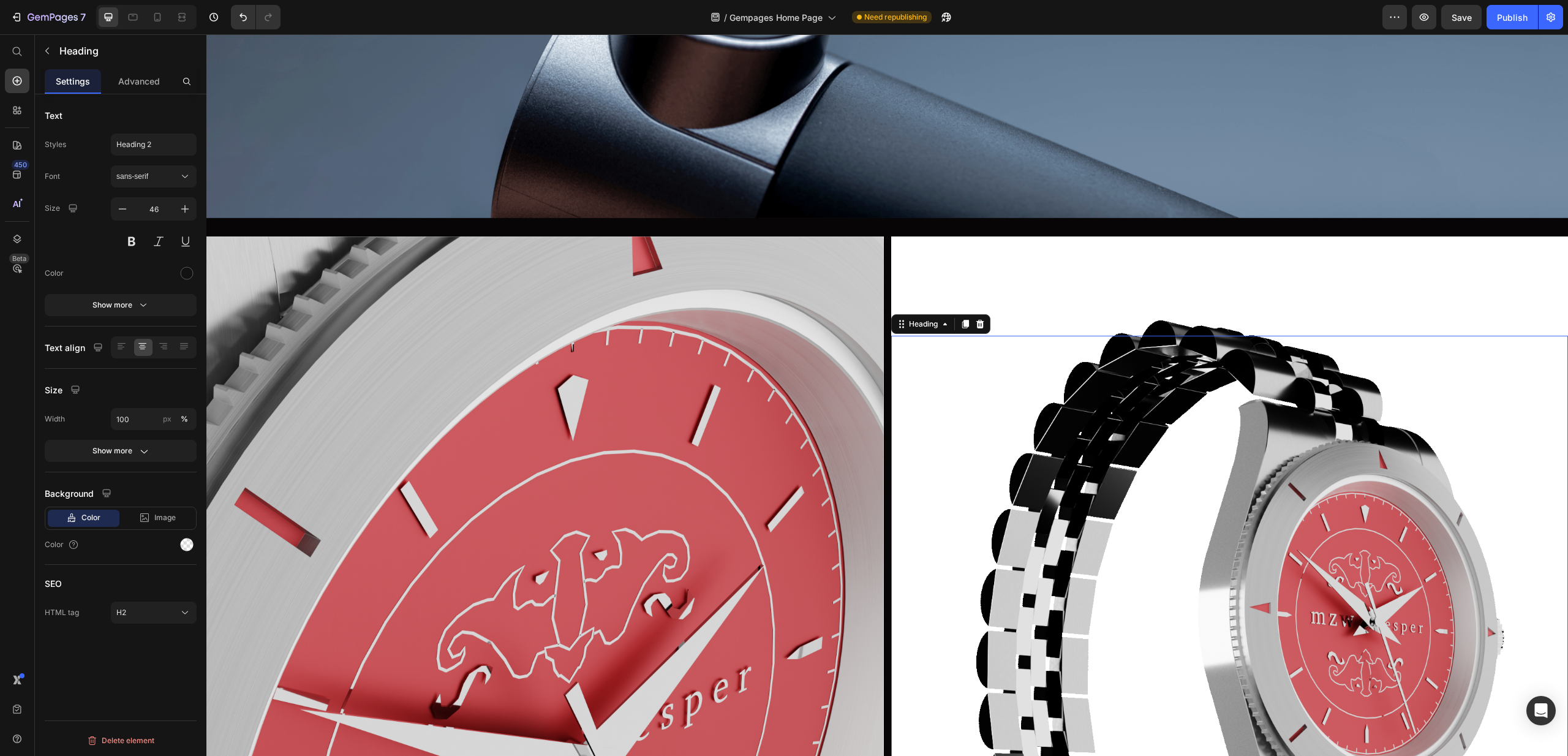 scroll, scrollTop: 0, scrollLeft: 0, axis: both 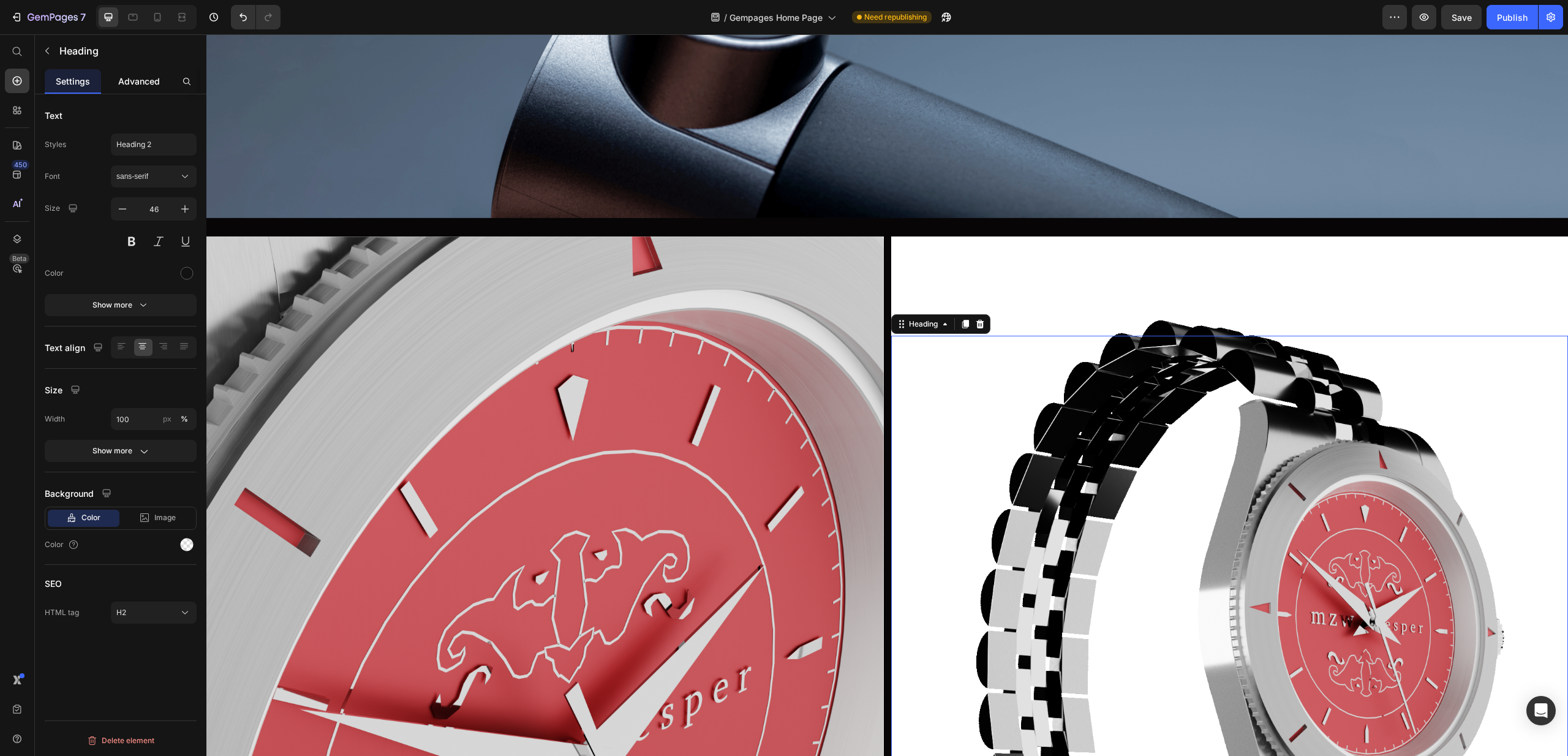 click on "Advanced" at bounding box center [139, 81] 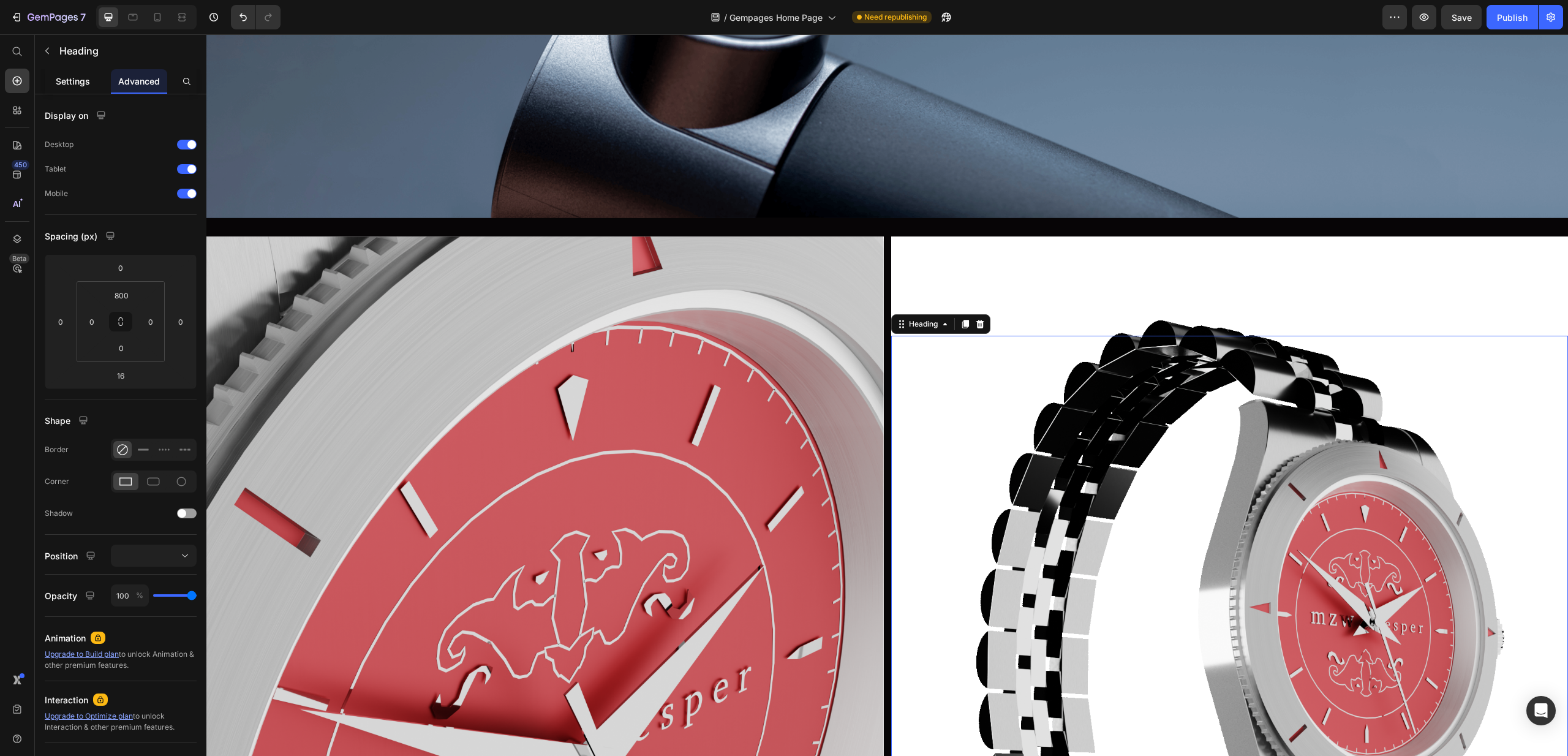 click on "Settings" at bounding box center [73, 81] 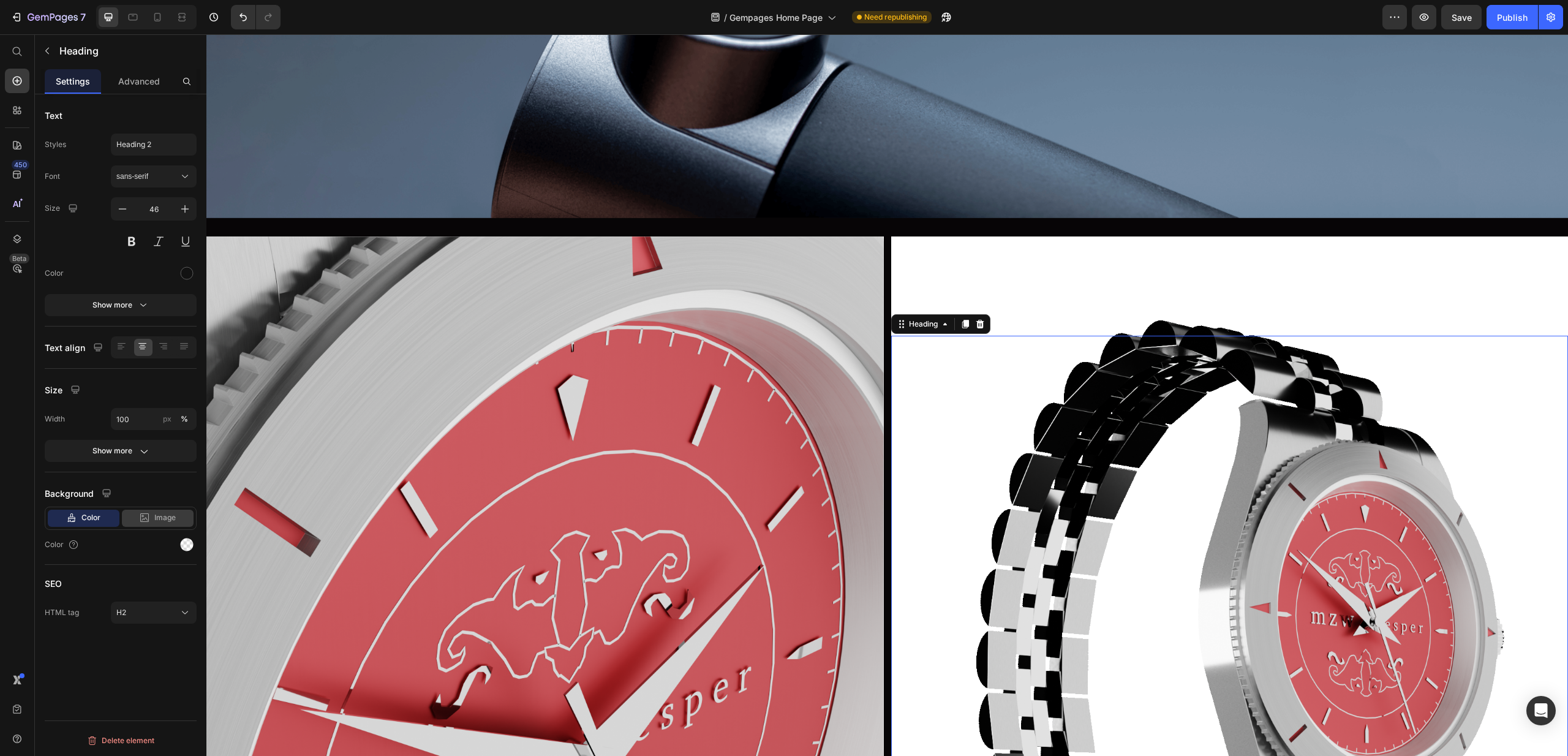 click 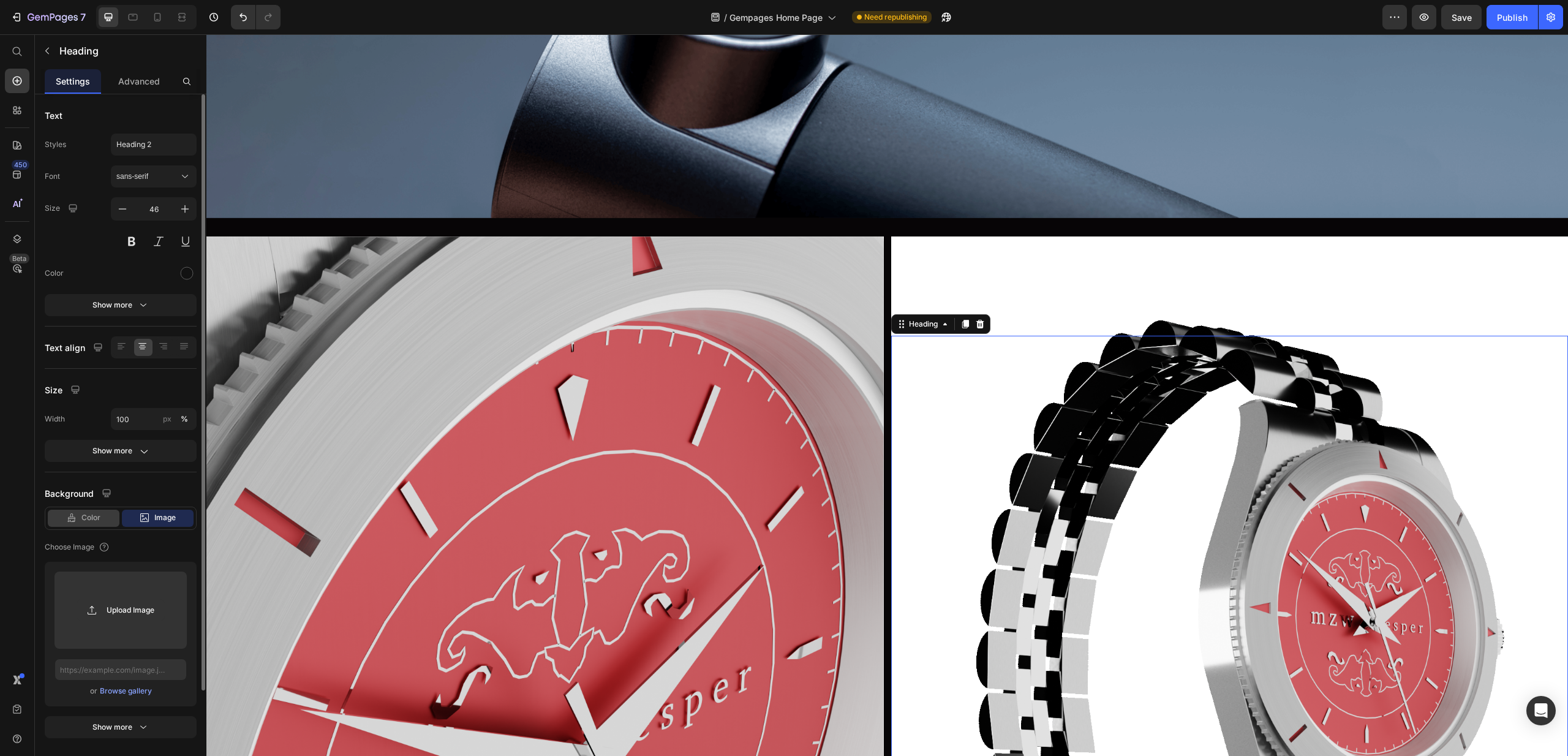 click on "Color" at bounding box center (91, 518) 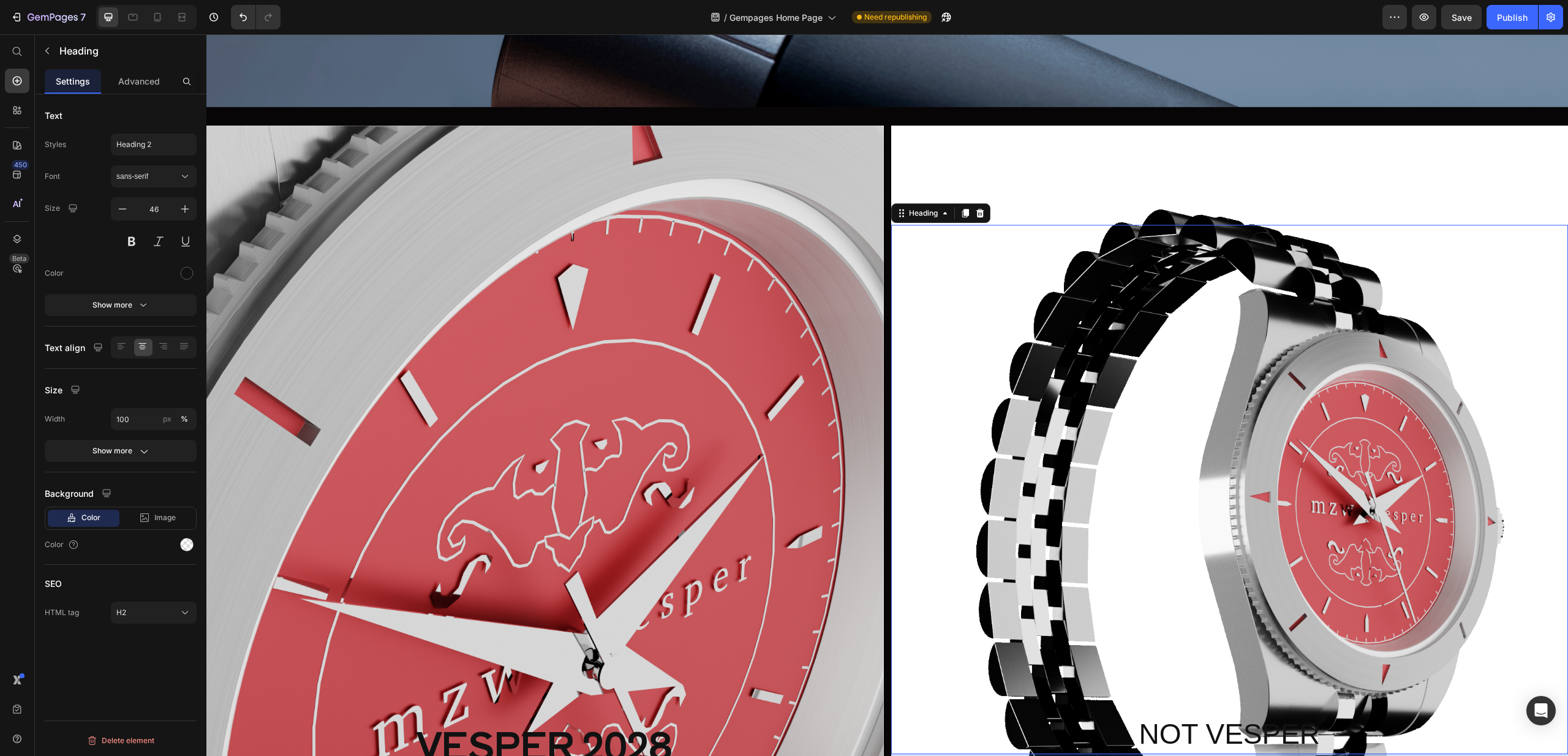 scroll, scrollTop: 798, scrollLeft: 0, axis: vertical 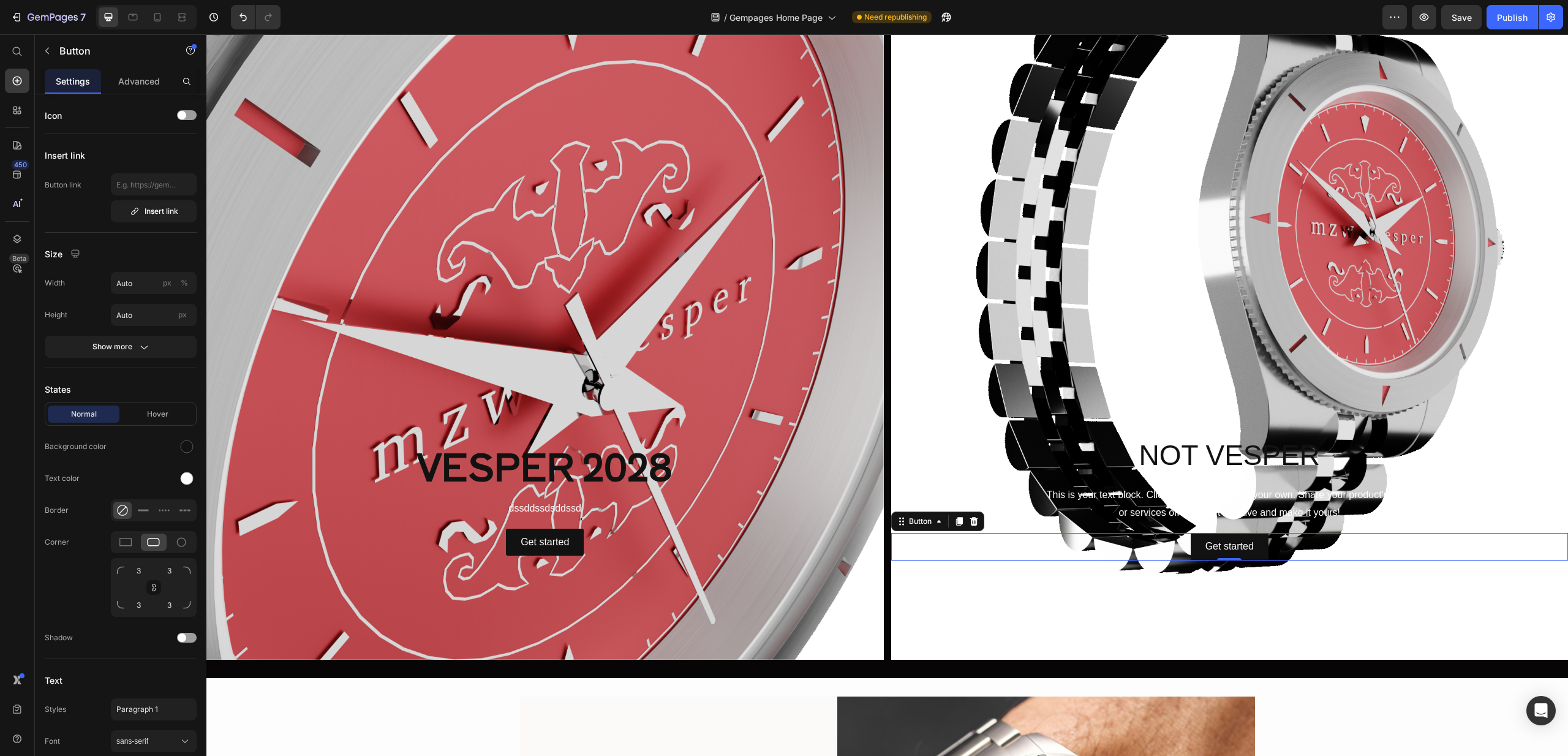 click on "Get started Button   0" at bounding box center (1230, 546) 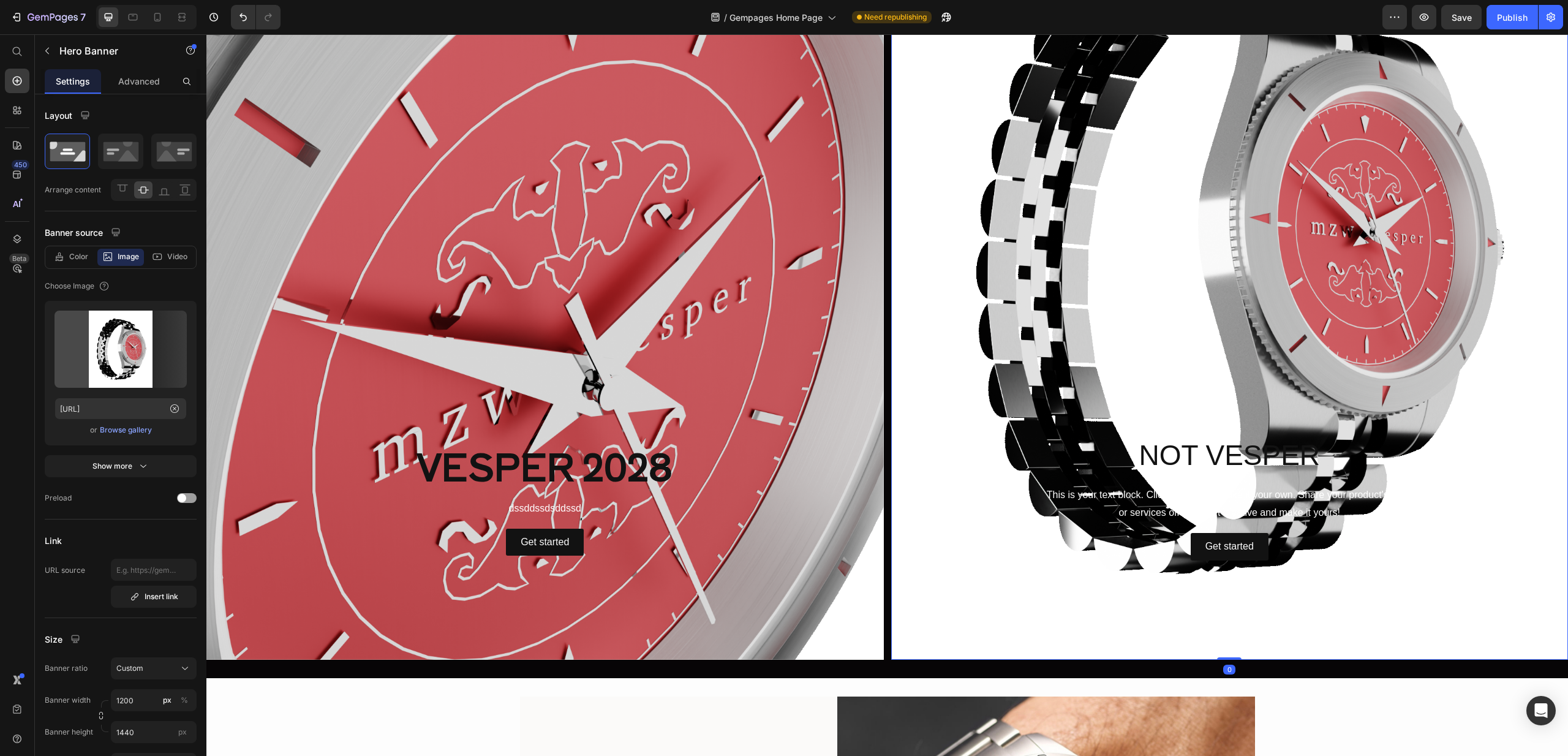 click at bounding box center (1230, 253) 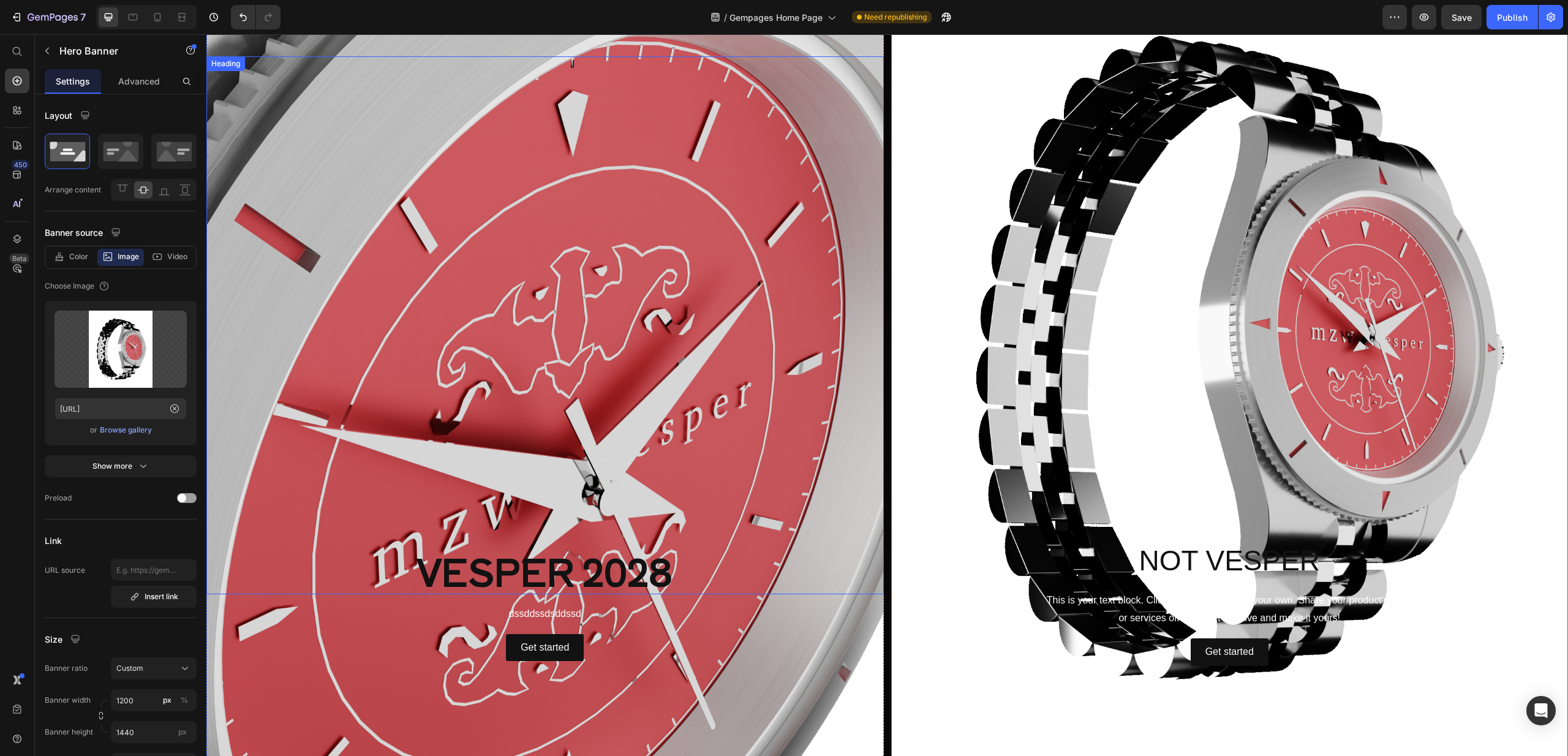 scroll, scrollTop: 687, scrollLeft: 0, axis: vertical 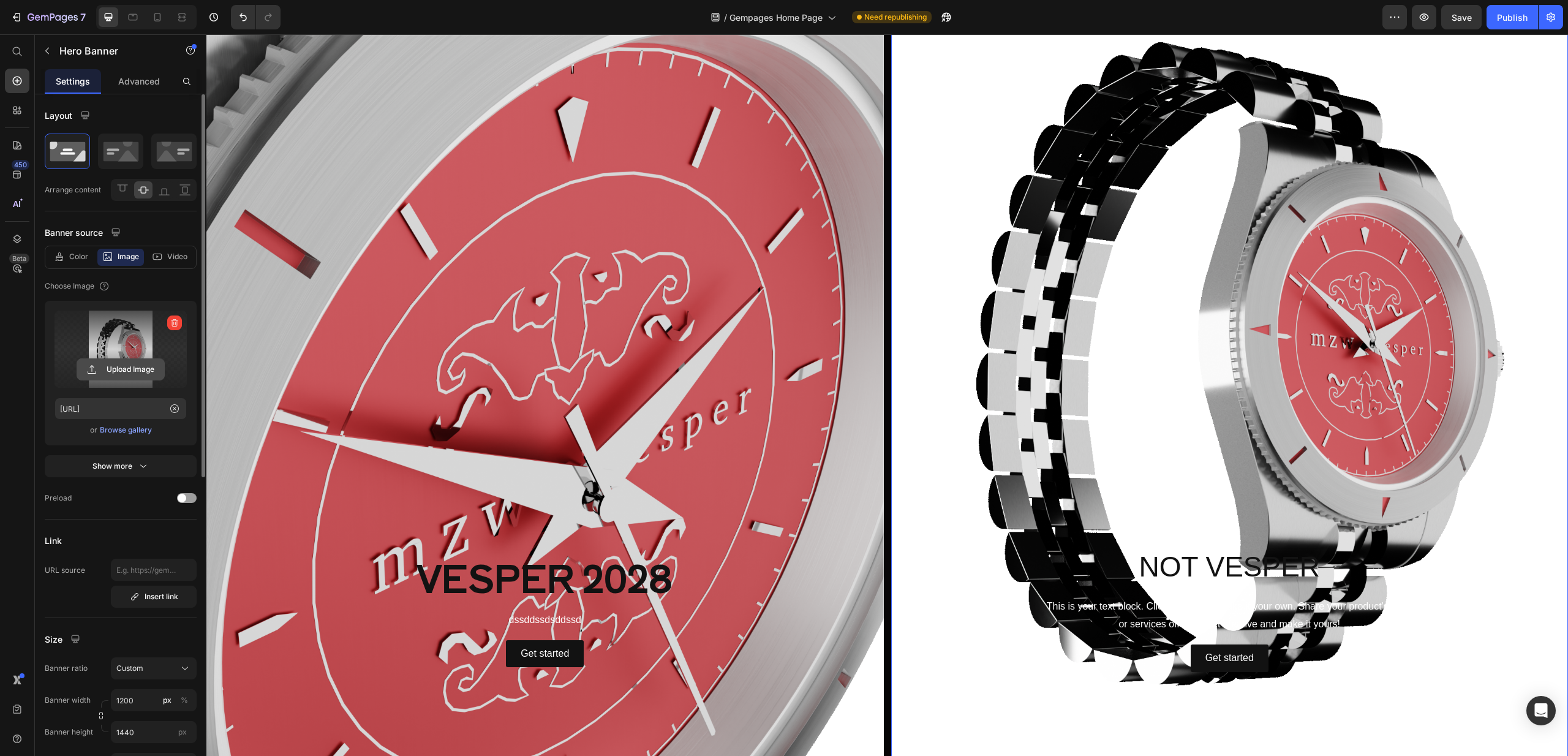 click 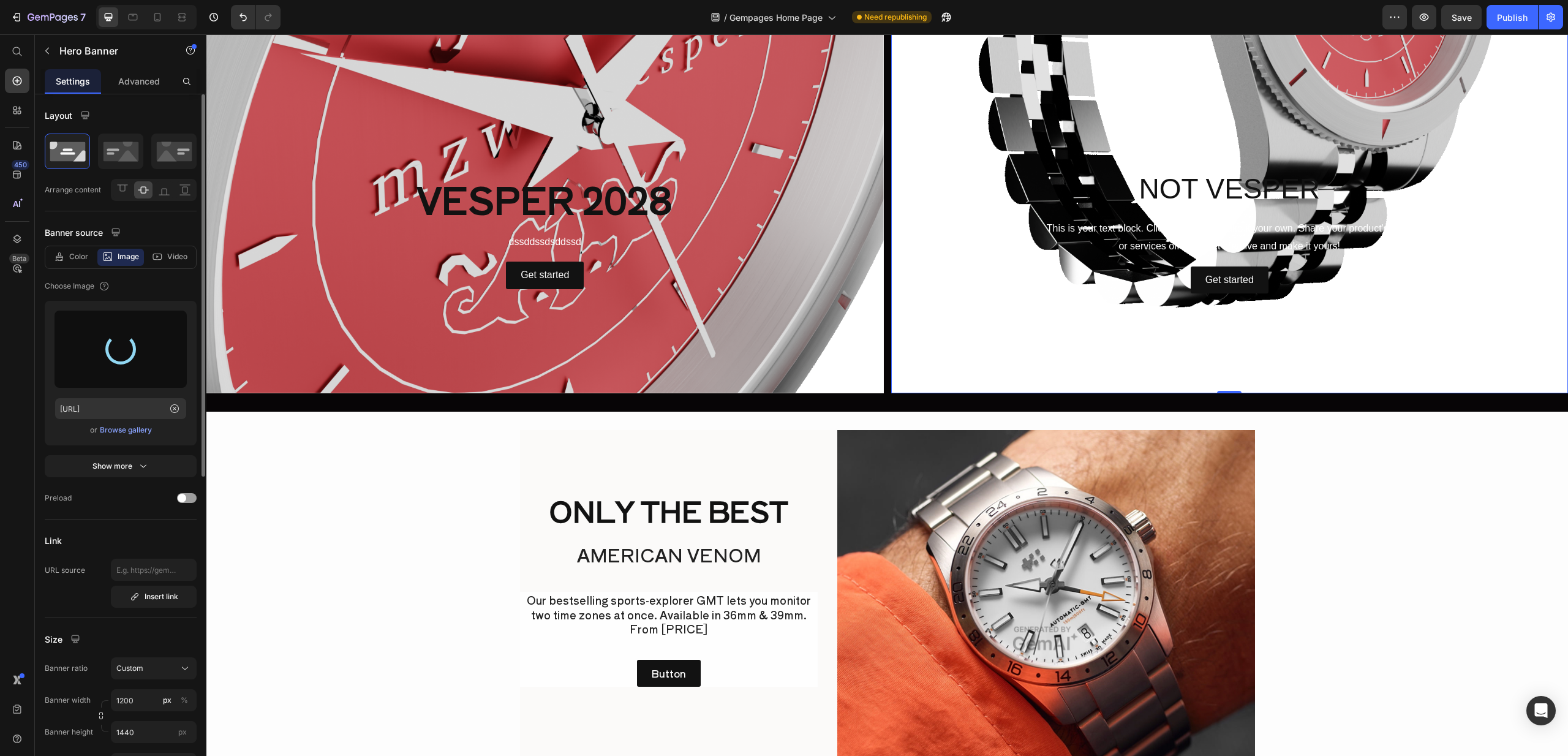 click at bounding box center (1230, -13) 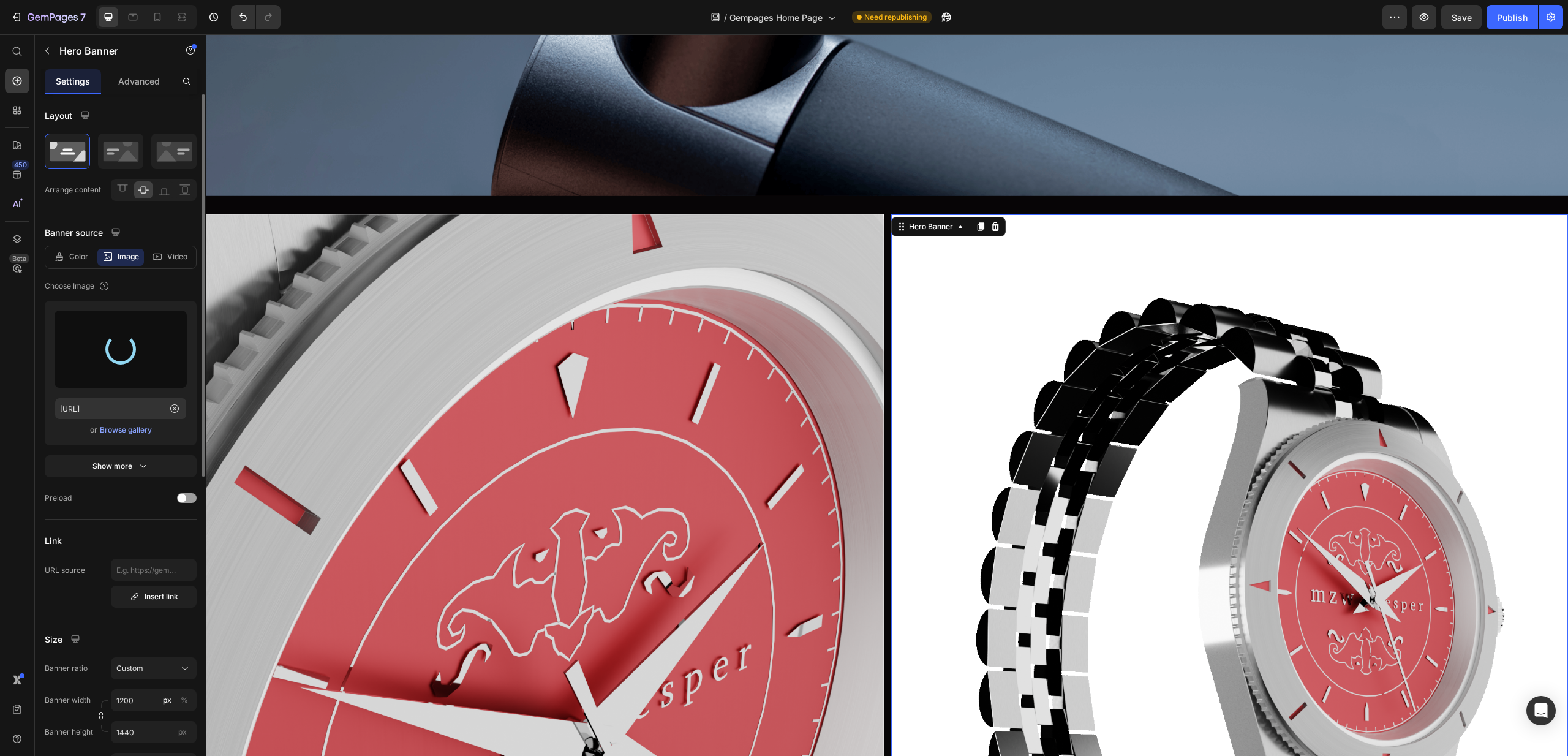 scroll, scrollTop: 23, scrollLeft: 0, axis: vertical 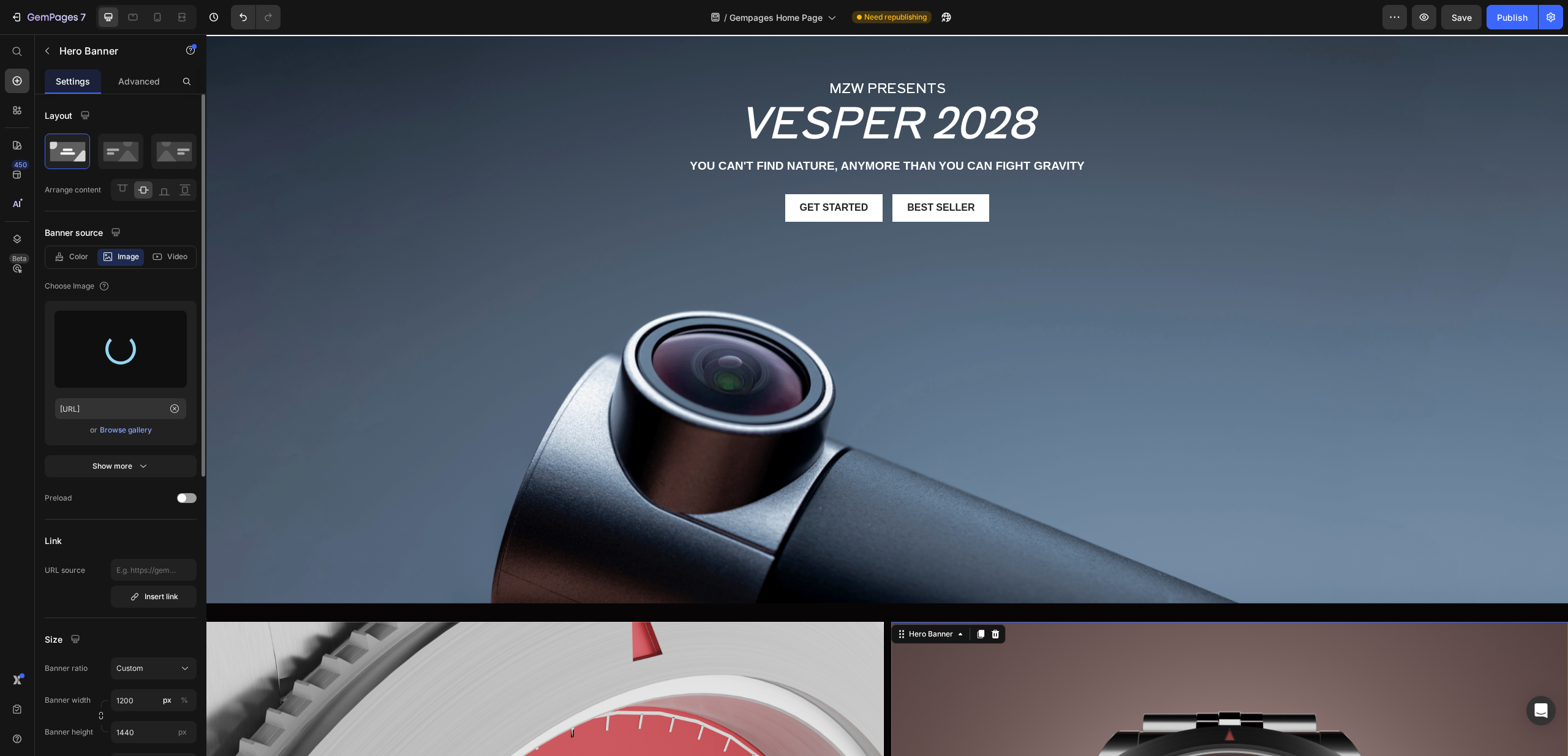 type on "https://cdn.shopify.com/s/files/1/0645/0751/0880/files/gempages_574191138357904430-c92dc388-7cb1-4c20-a566-0e2e7597979b.png" 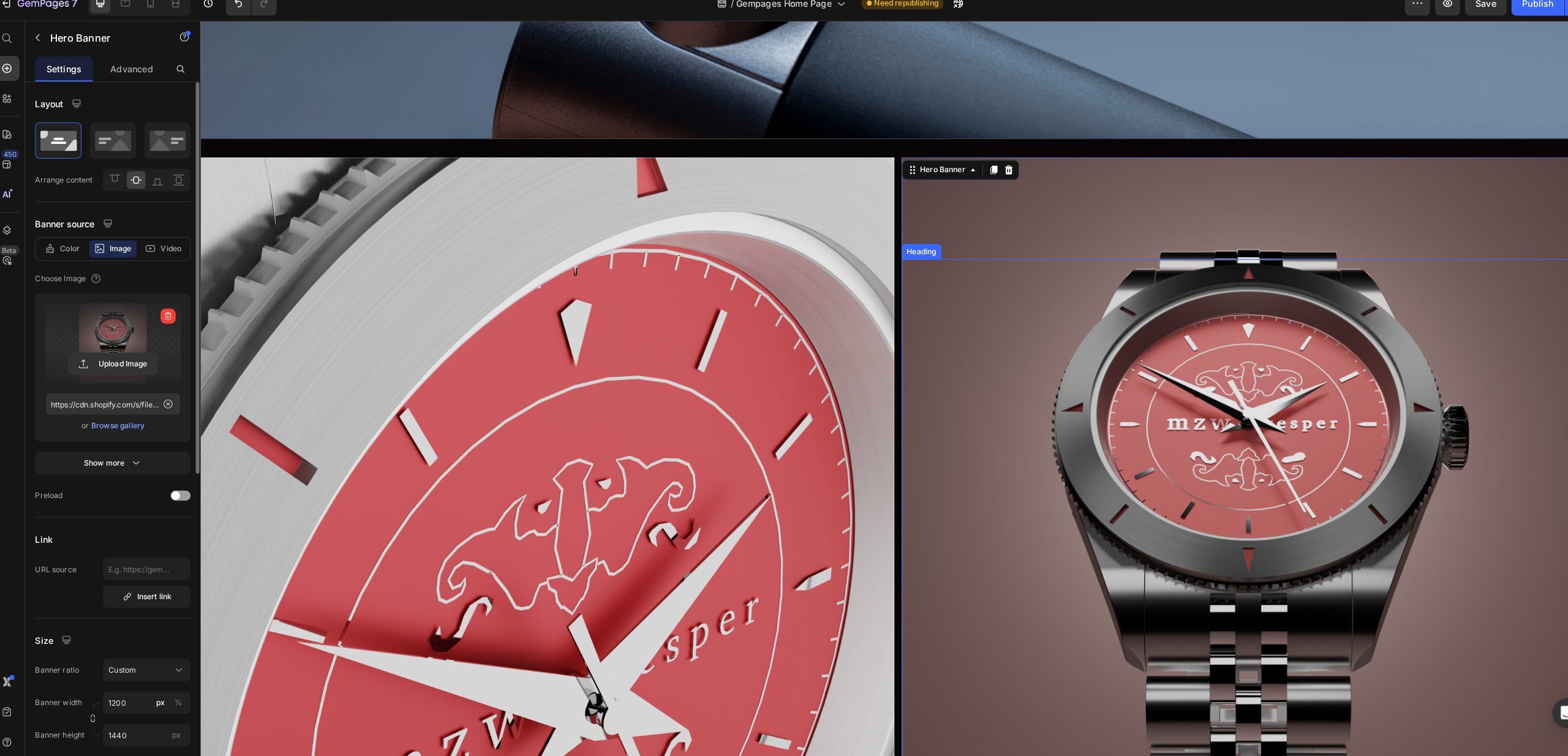 scroll, scrollTop: 0, scrollLeft: 0, axis: both 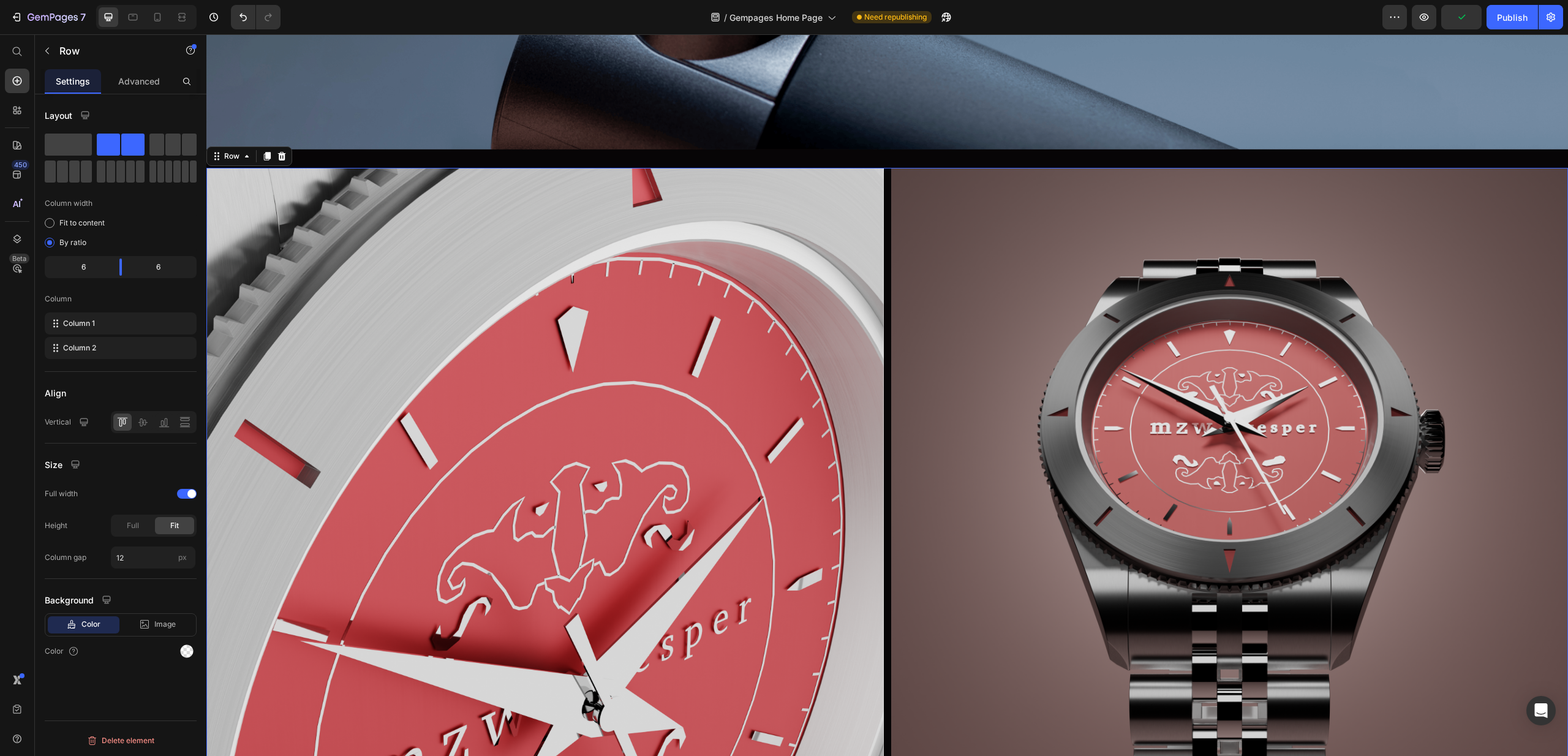 click on "VESPER 2028 Heading dssddssdsddssd Text Block Get started Button Hero Banner NOT VESPER Heading This is your text block. Click to edit and make it your own. Share your product's story                   or services offered. Get creative and make it yours! Text Block Get started Button Hero Banner Row   0" at bounding box center [887, 574] 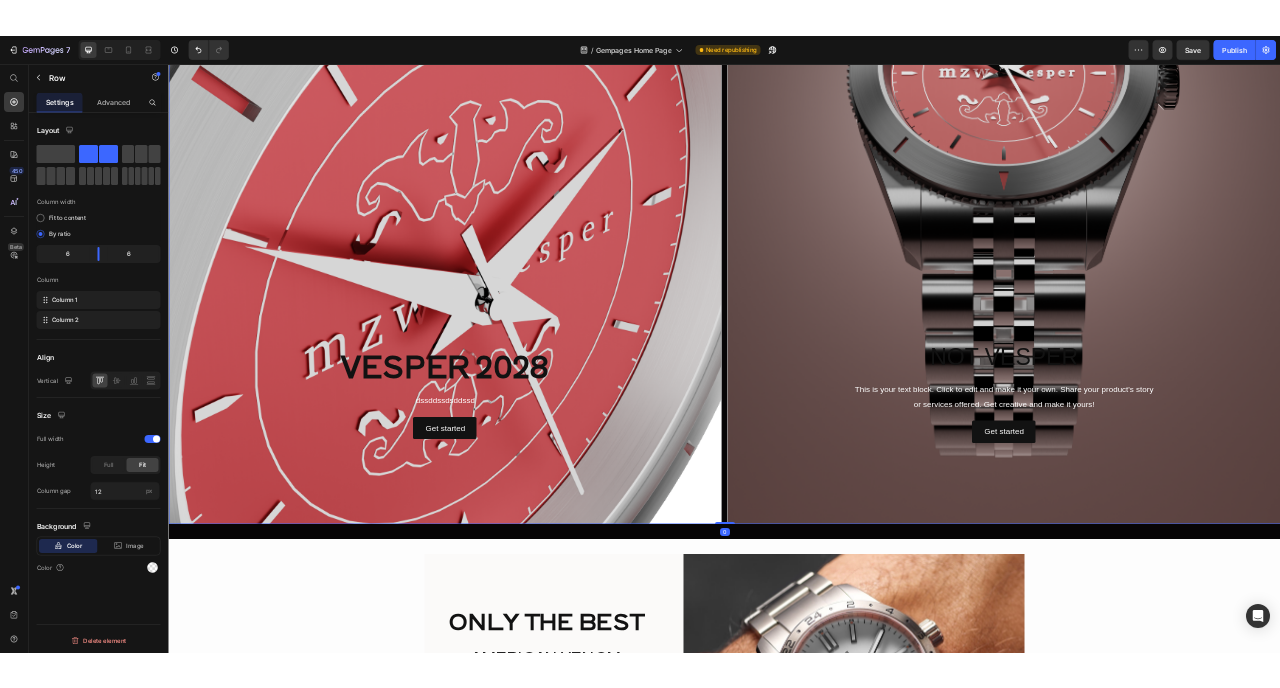 scroll, scrollTop: 1498, scrollLeft: 0, axis: vertical 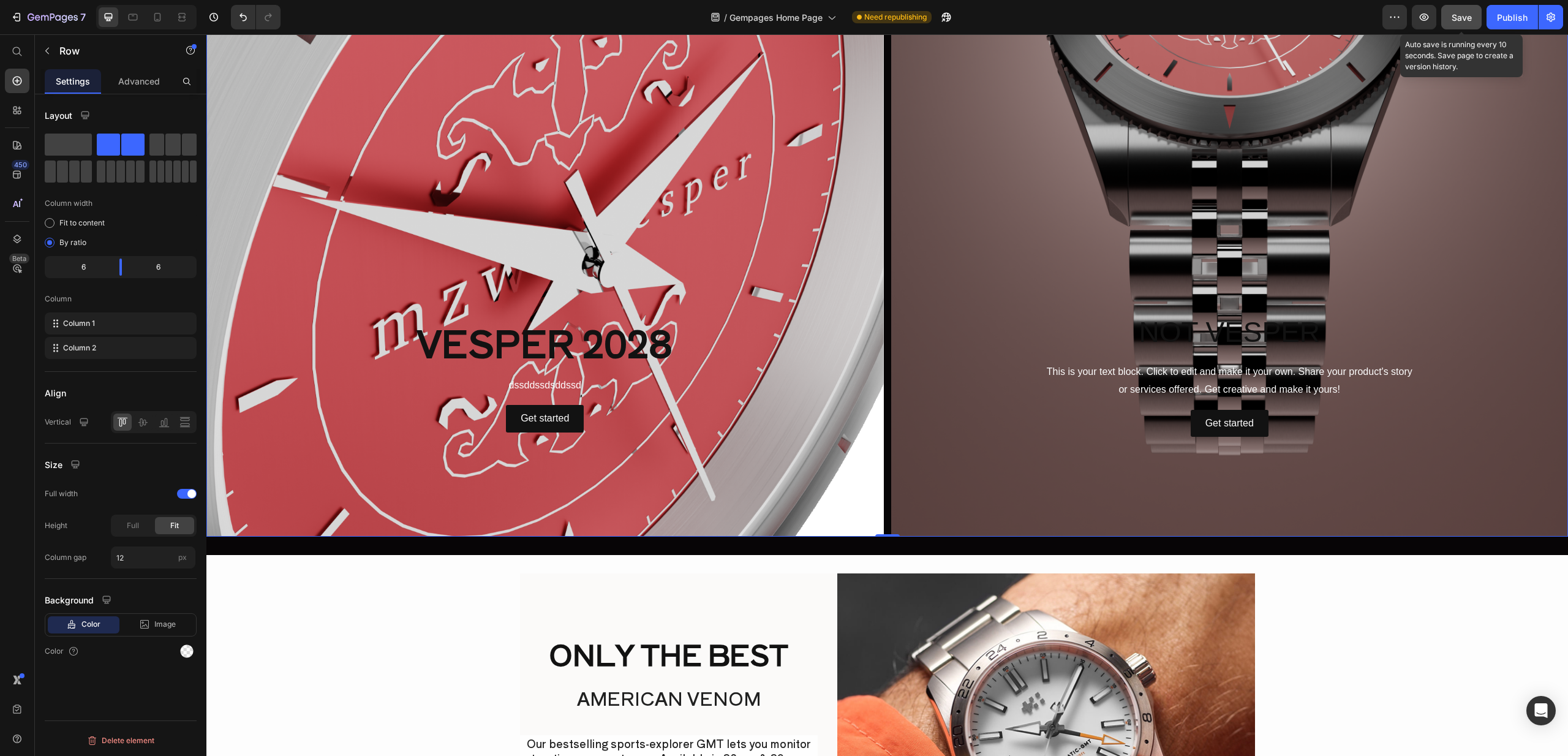 click on "Save" at bounding box center (1461, 17) 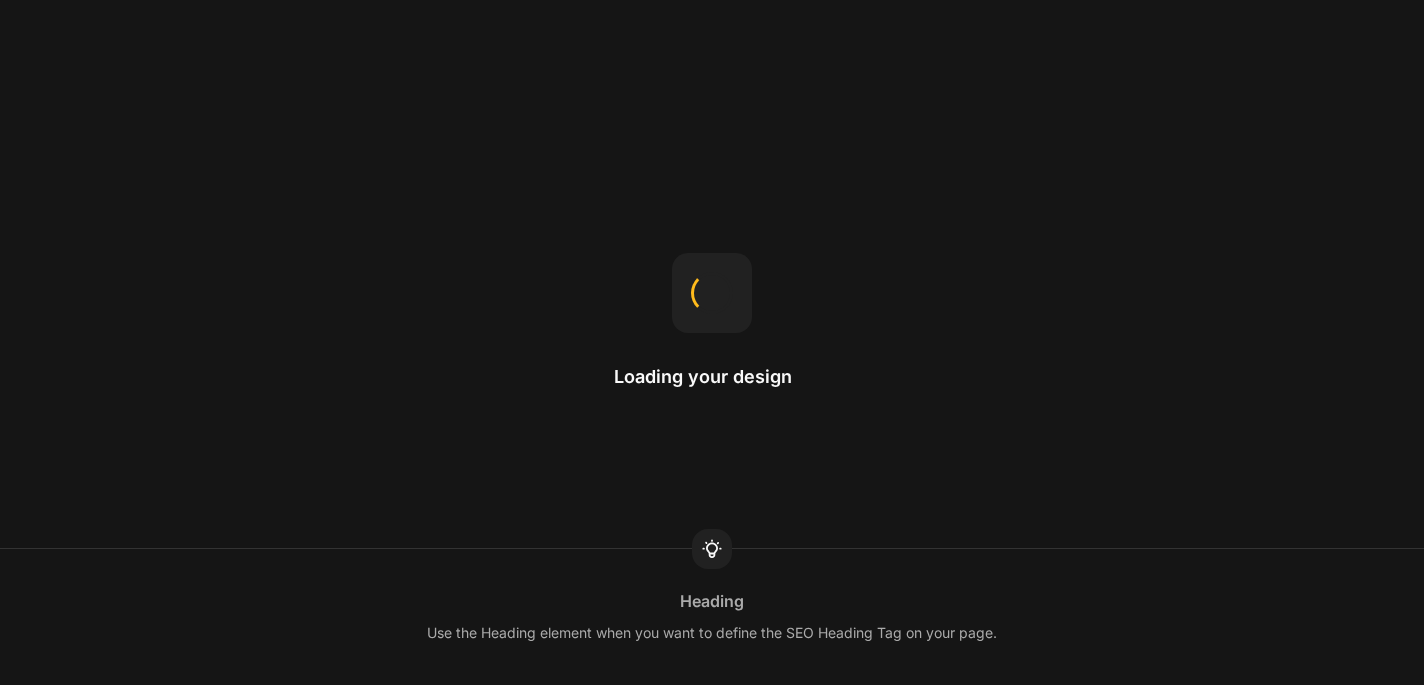 scroll, scrollTop: 0, scrollLeft: 0, axis: both 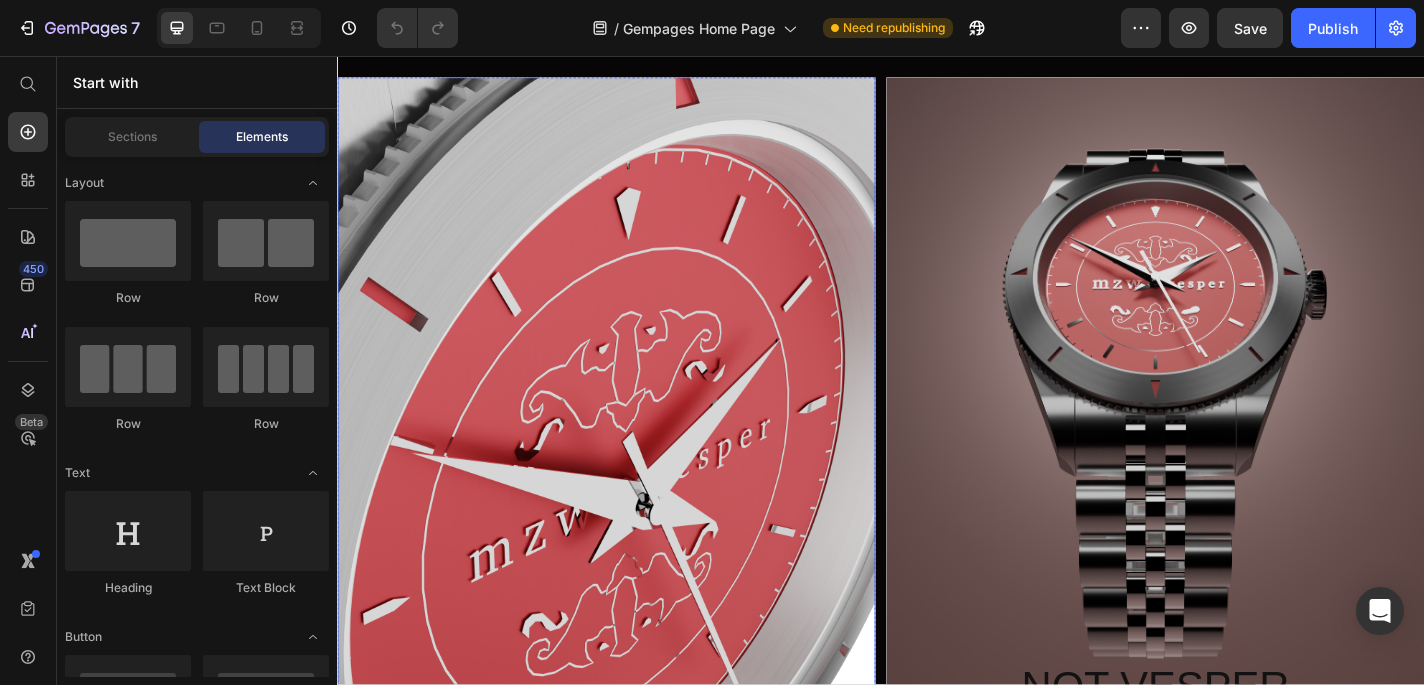 click on "VESPER 2028" at bounding box center [634, 382] 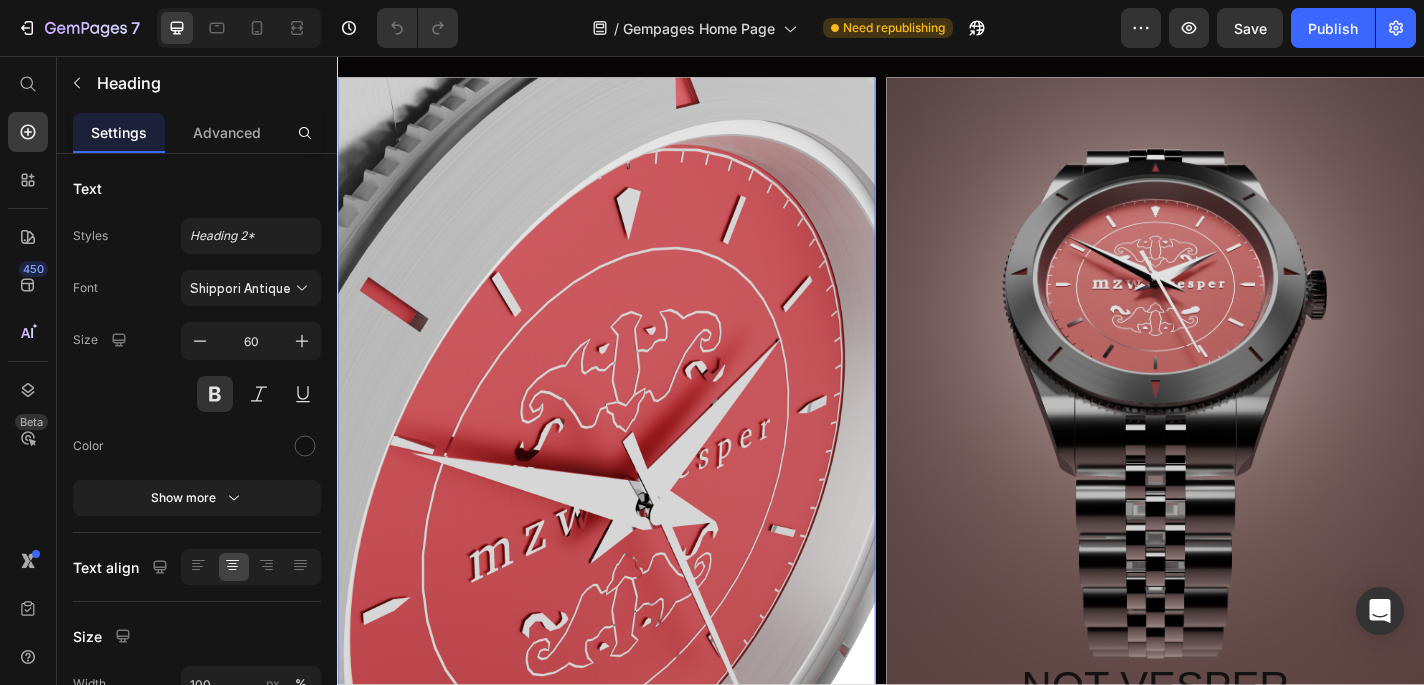 click on "VESPER 2028" at bounding box center [634, 382] 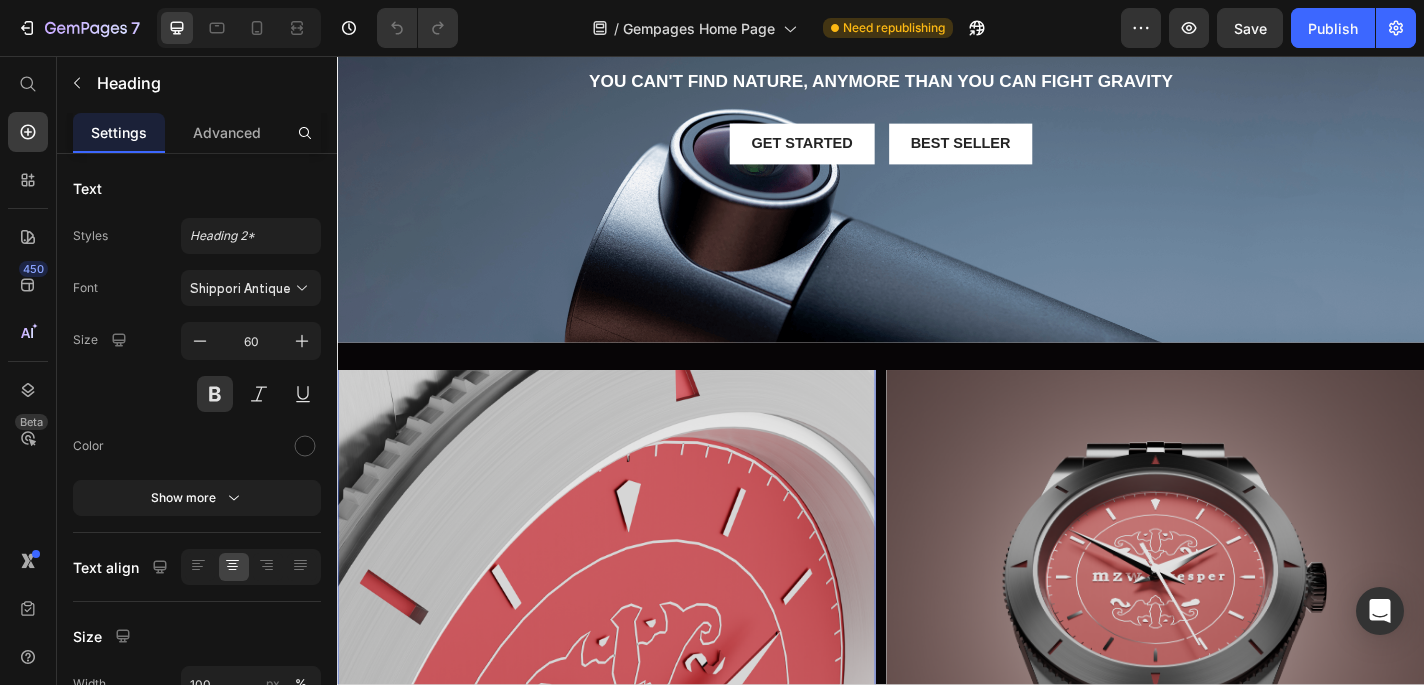 scroll, scrollTop: 0, scrollLeft: 0, axis: both 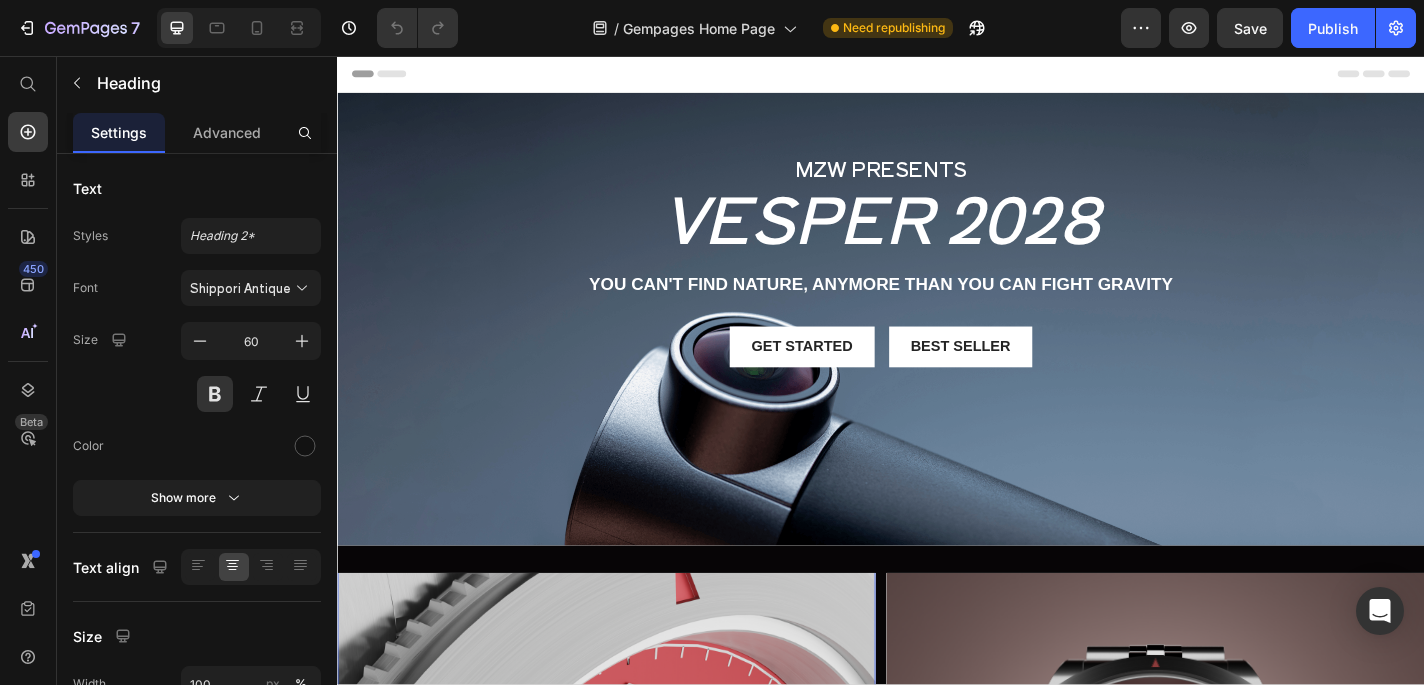 click on "VESPER 2028" at bounding box center (634, 929) 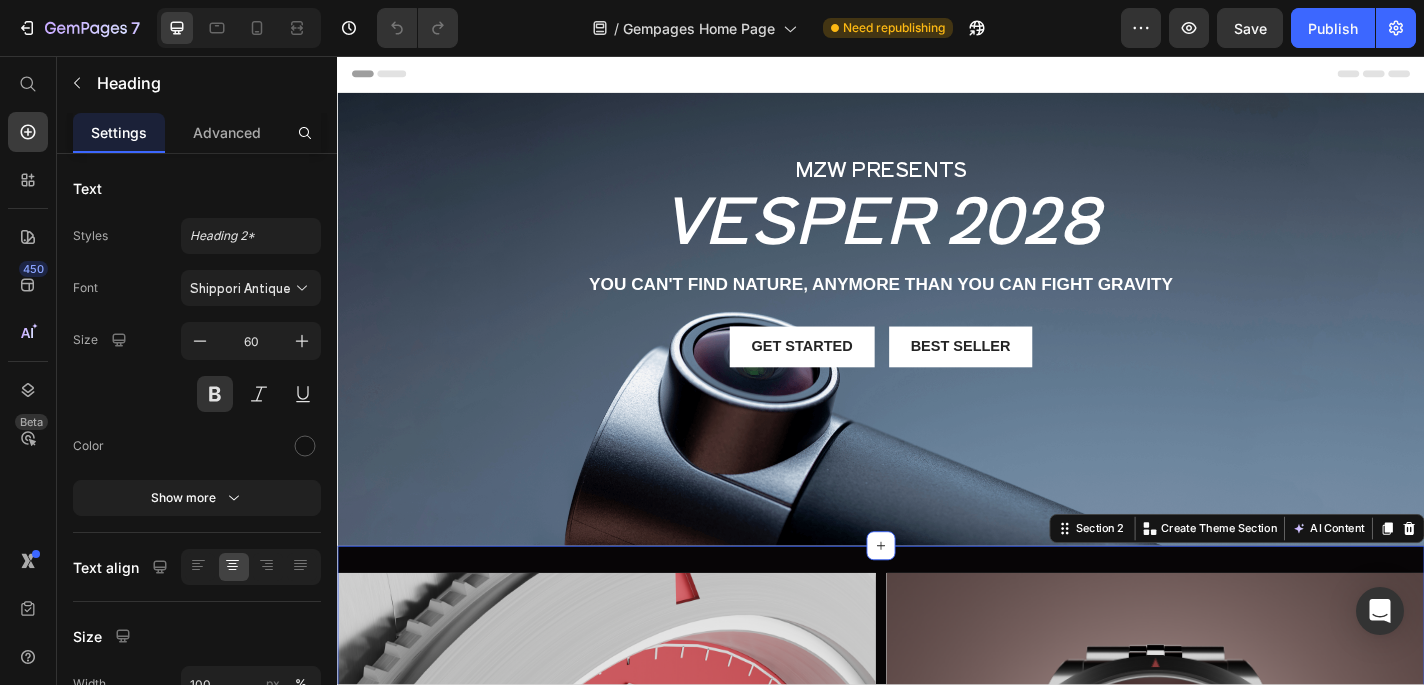 click on "VESPER 2028 Heading dssddssdsddssd Text Block Get started Button Hero Banner NOT VESPER Heading This is your text block. Click to edit and make it your own. Share your product's story                   or services offered. Get creative and make it yours! Text Block Get started Button Hero Banner Row Section 2   You can create reusable sections Create Theme Section AI Content Write with GemAI What would you like to describe here? Tone and Voice Persuasive Product Getting products... Show more Generate" at bounding box center [937, 983] 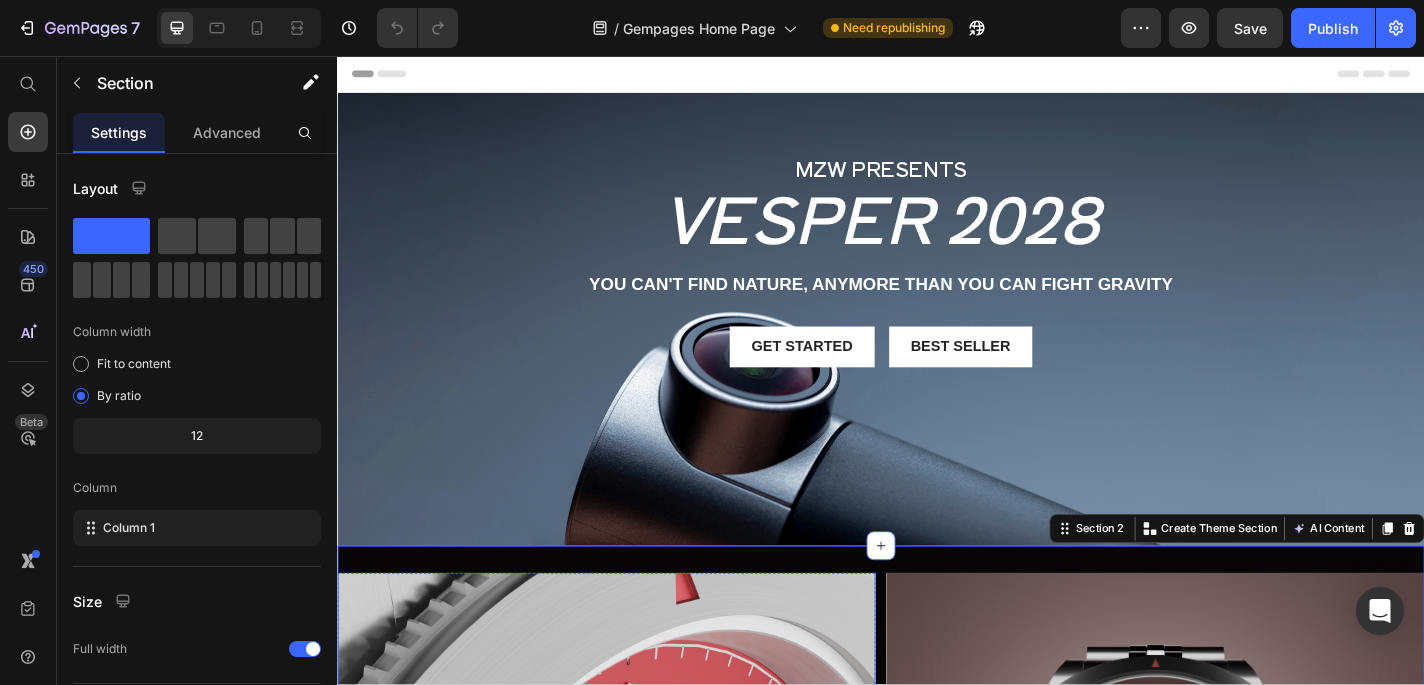 click on "VESPER 2028" at bounding box center (634, 929) 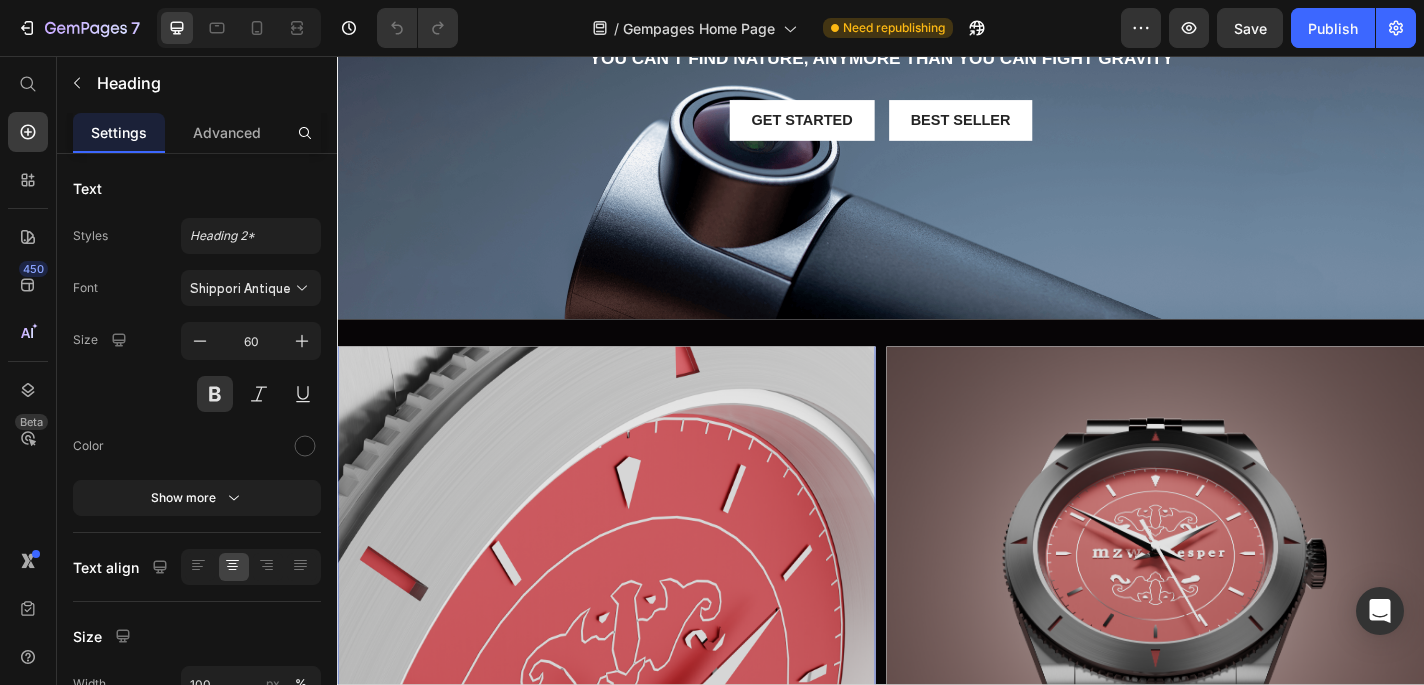 scroll, scrollTop: 404, scrollLeft: 0, axis: vertical 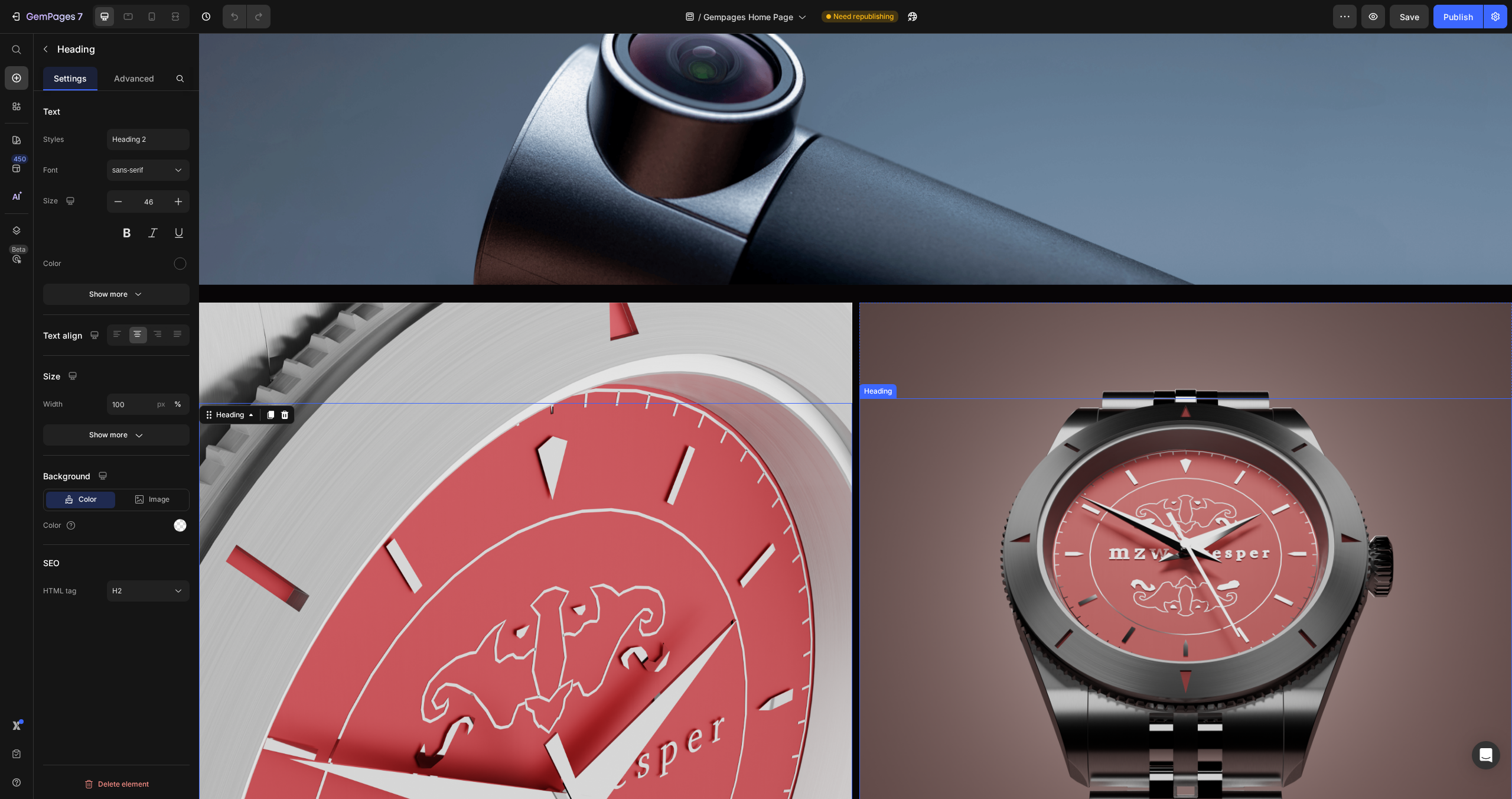 click on "NOT VESPER Heading" at bounding box center [1186, 654] 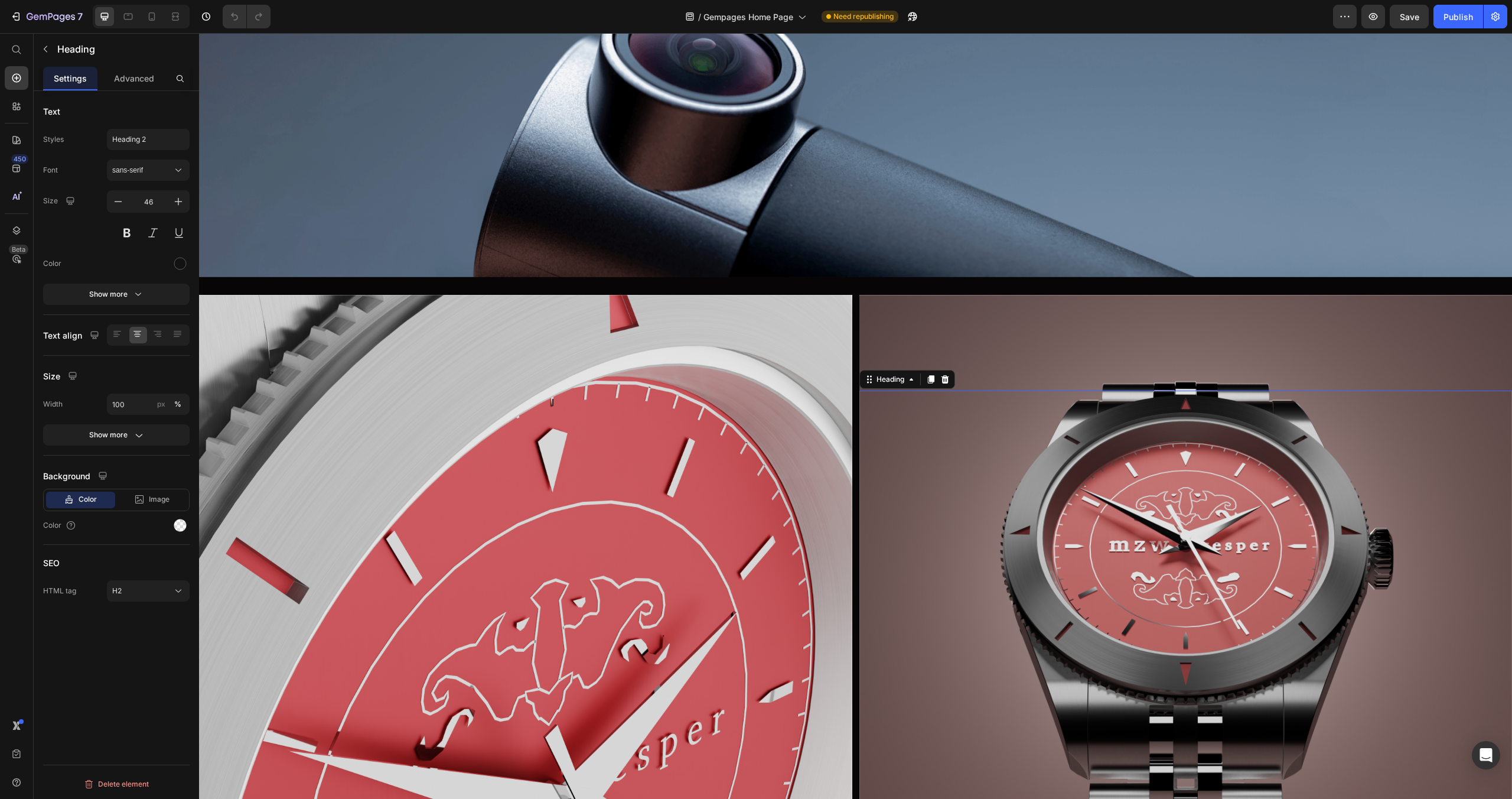 scroll, scrollTop: 562, scrollLeft: 0, axis: vertical 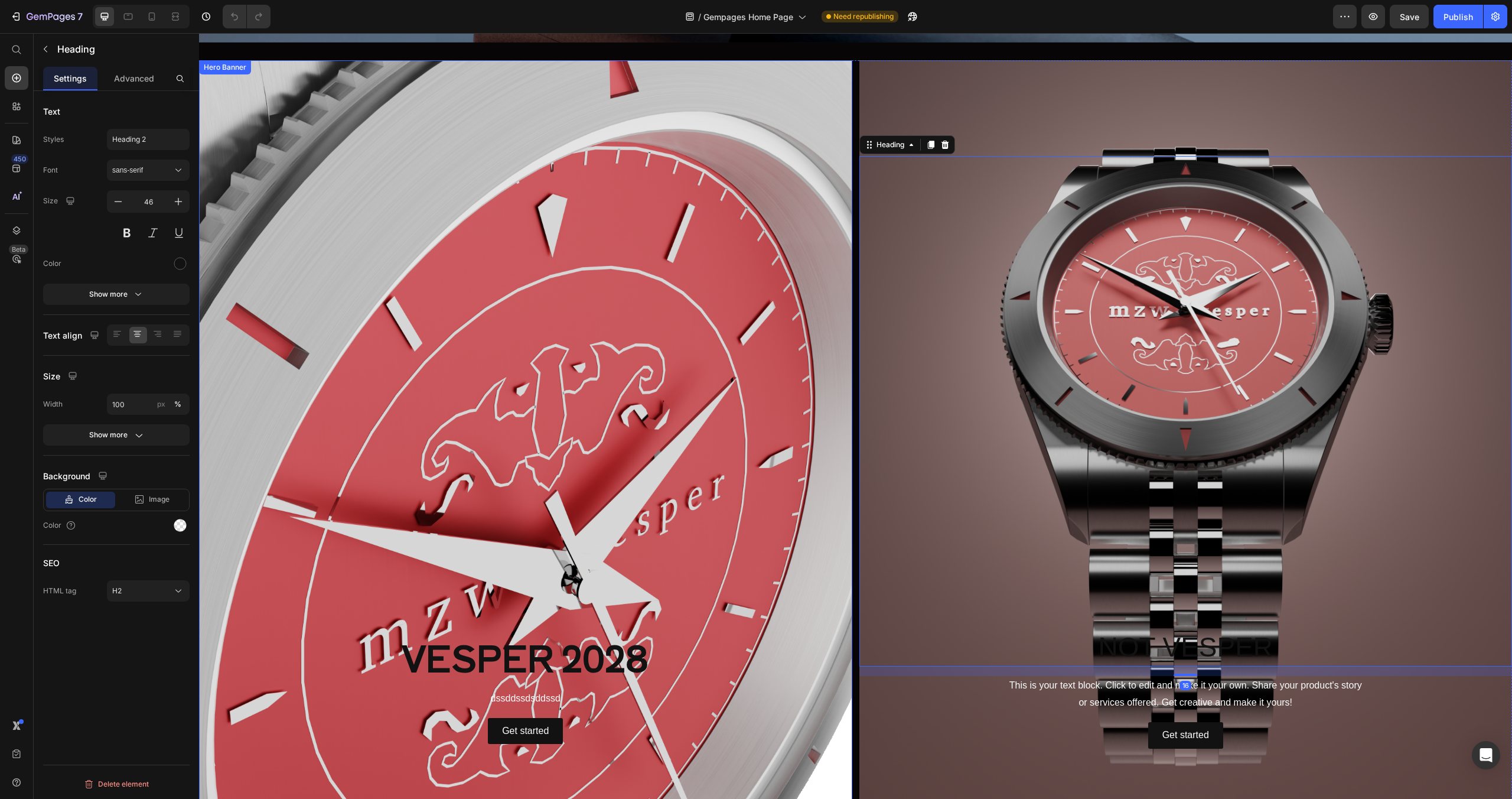click at bounding box center (526, 452) 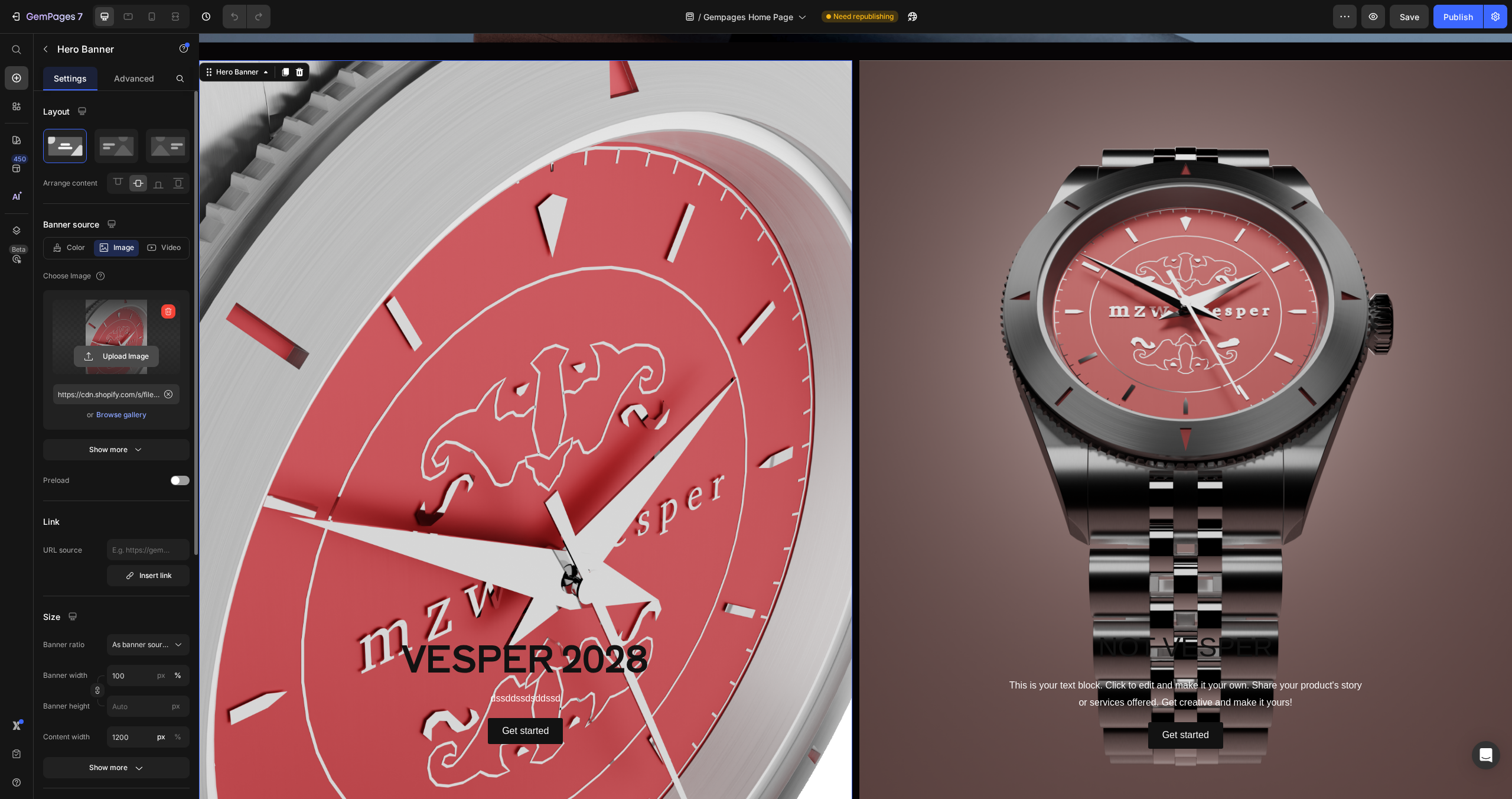 click 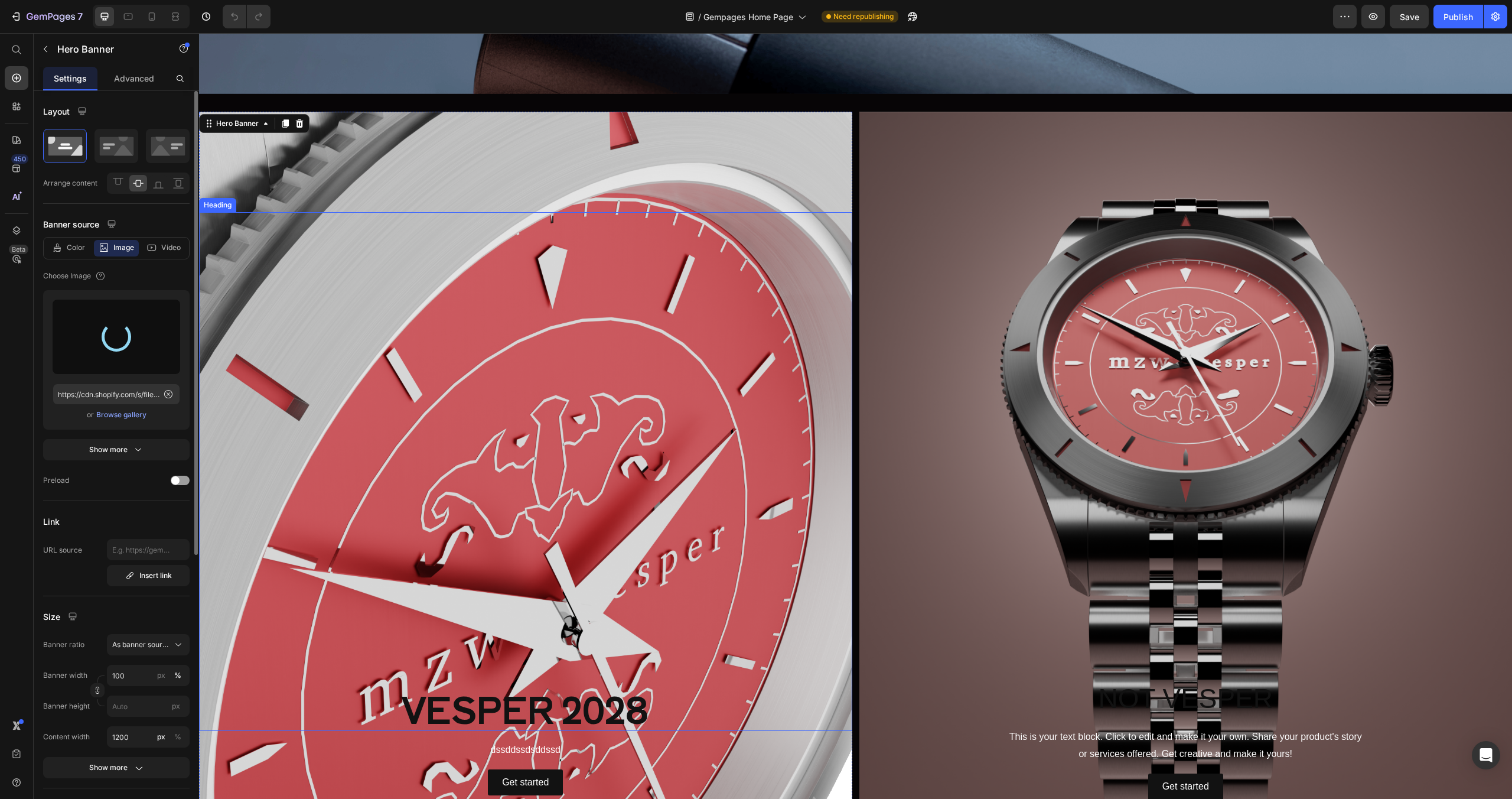 scroll, scrollTop: 592, scrollLeft: 0, axis: vertical 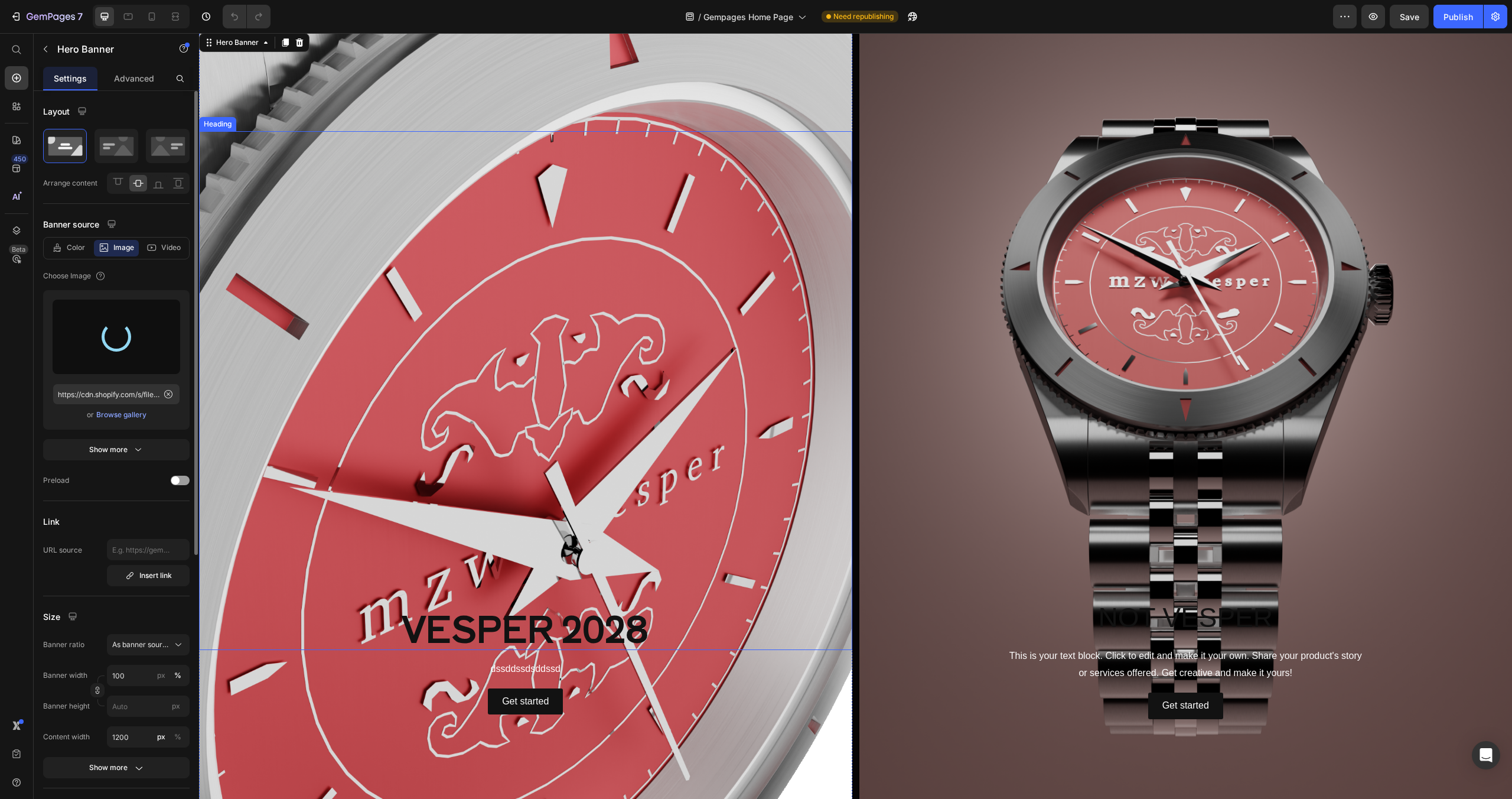 type on "https://cdn.shopify.com/s/files/1/0645/0751/0880/files/gempages_574191138357904430-bd47548f-0db2-4b5b-ab8e-01538dd383c1.png" 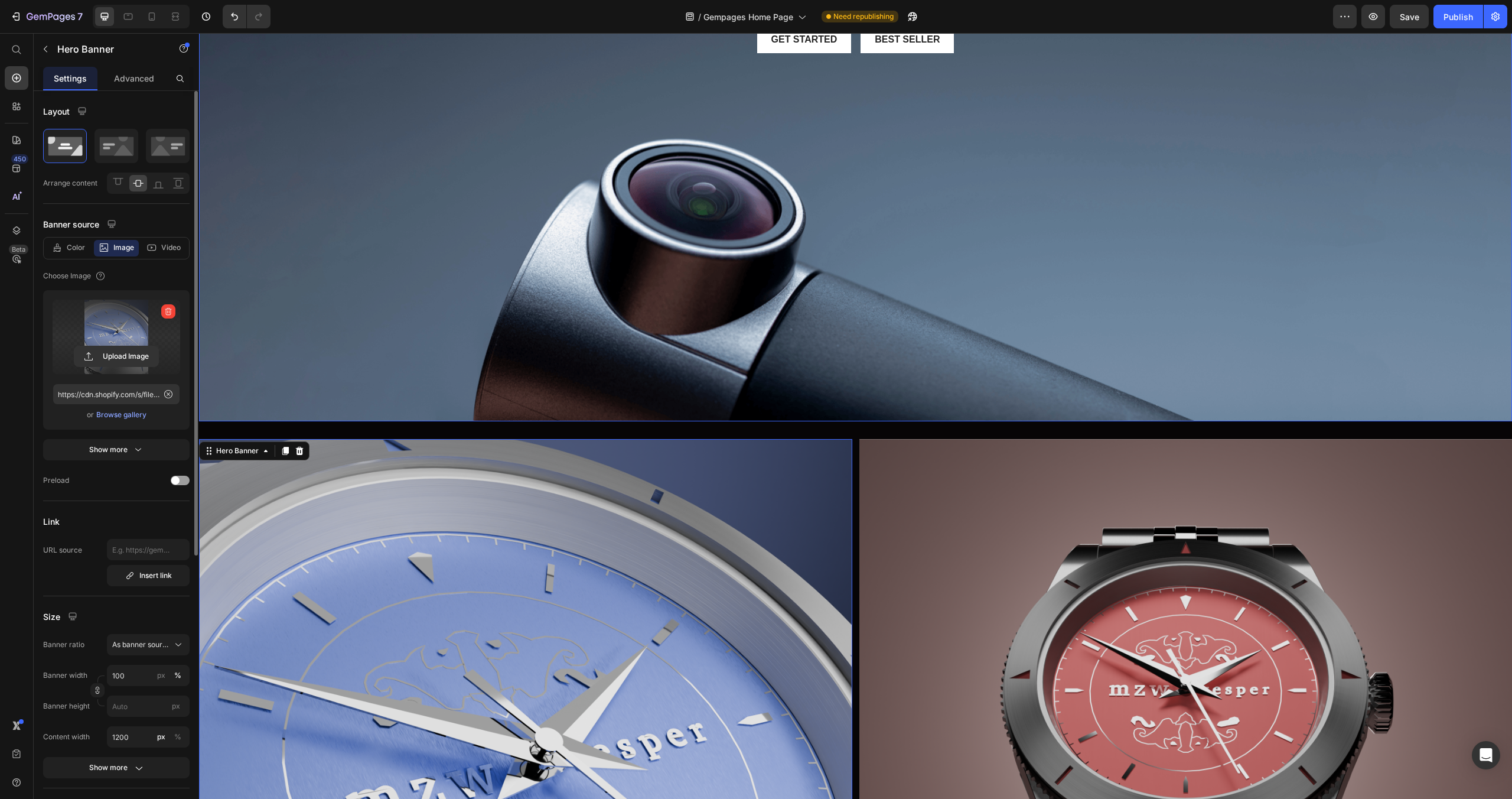 scroll, scrollTop: 0, scrollLeft: 0, axis: both 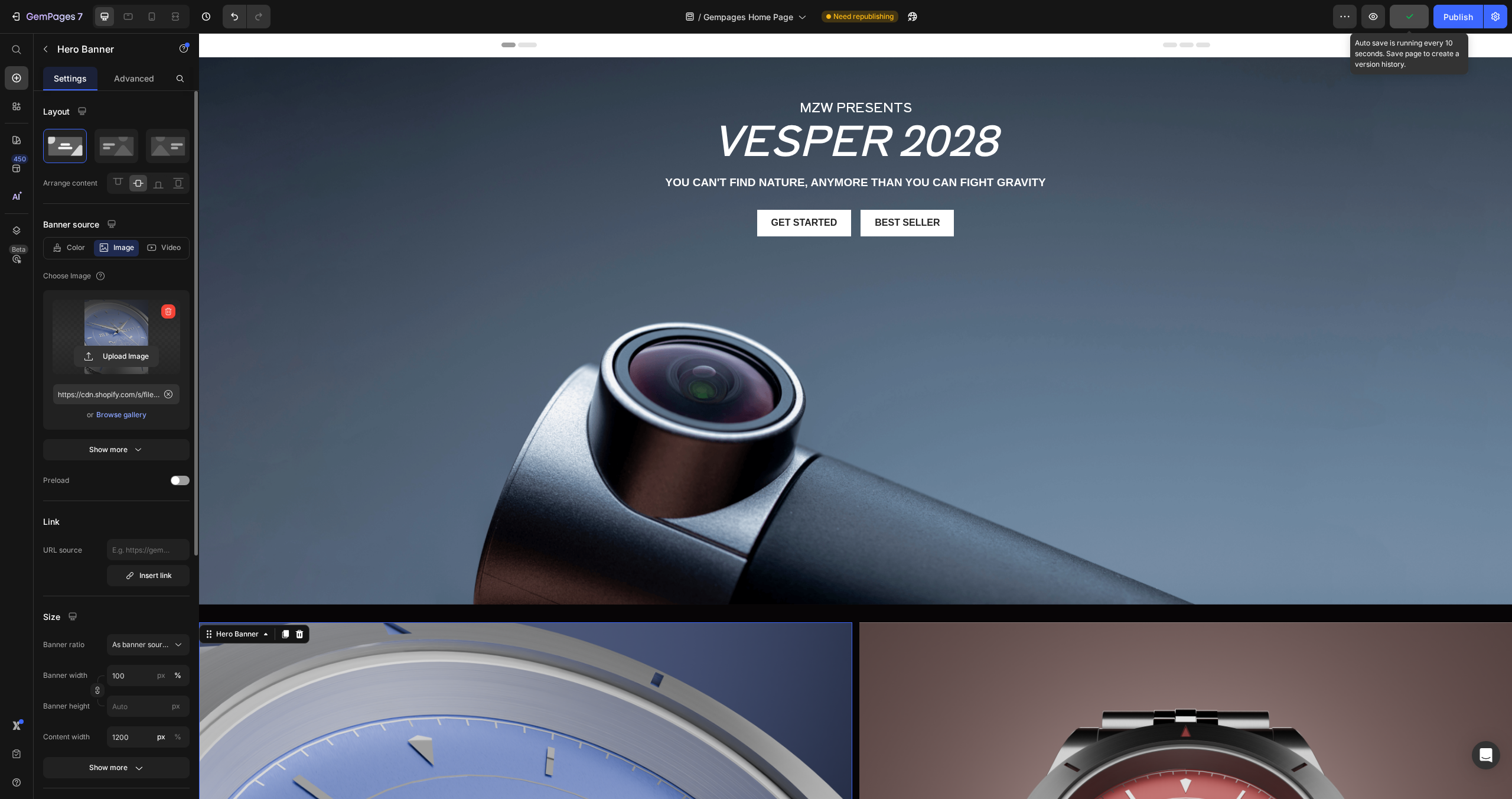 click 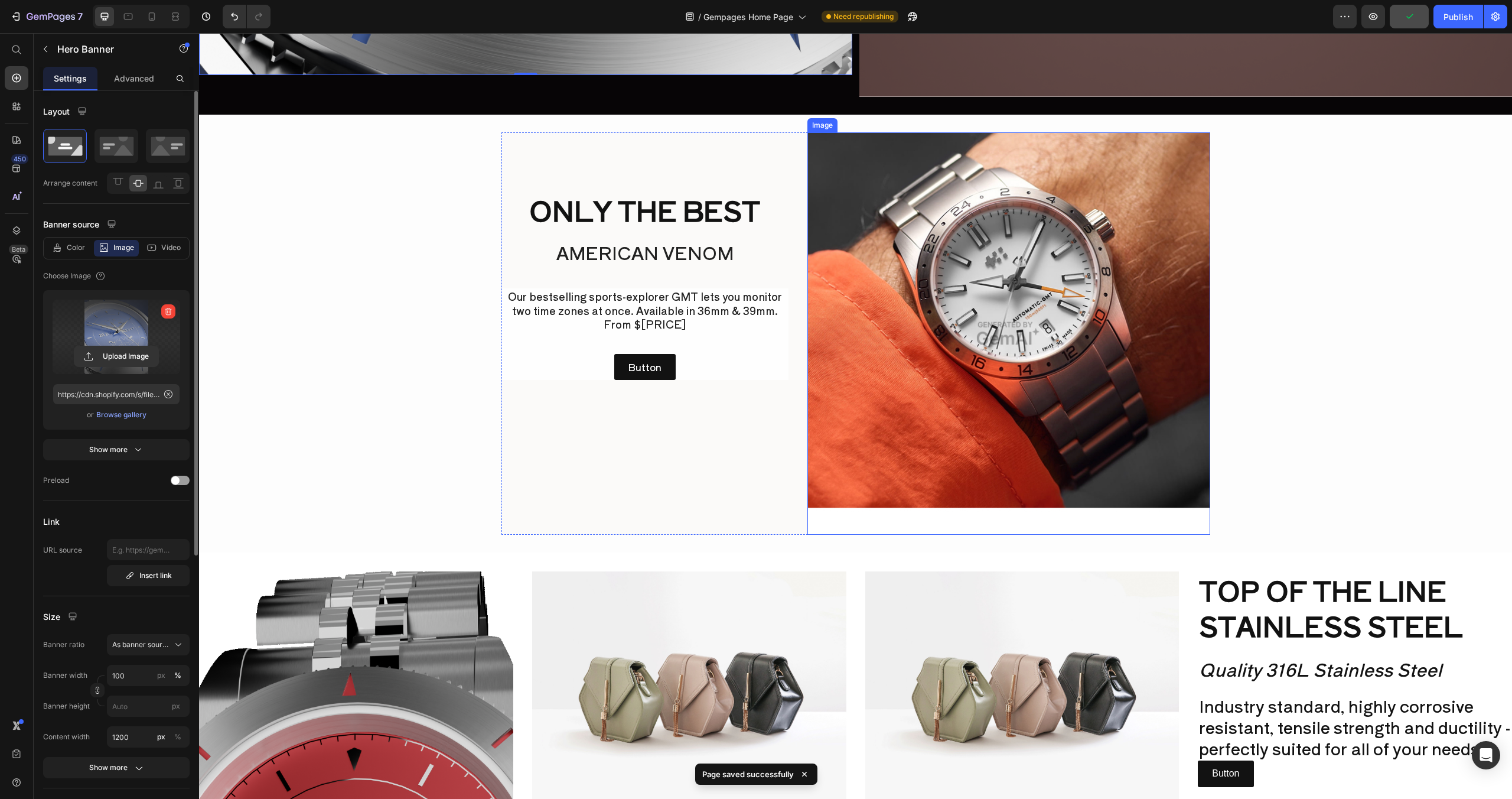 scroll, scrollTop: 909, scrollLeft: 0, axis: vertical 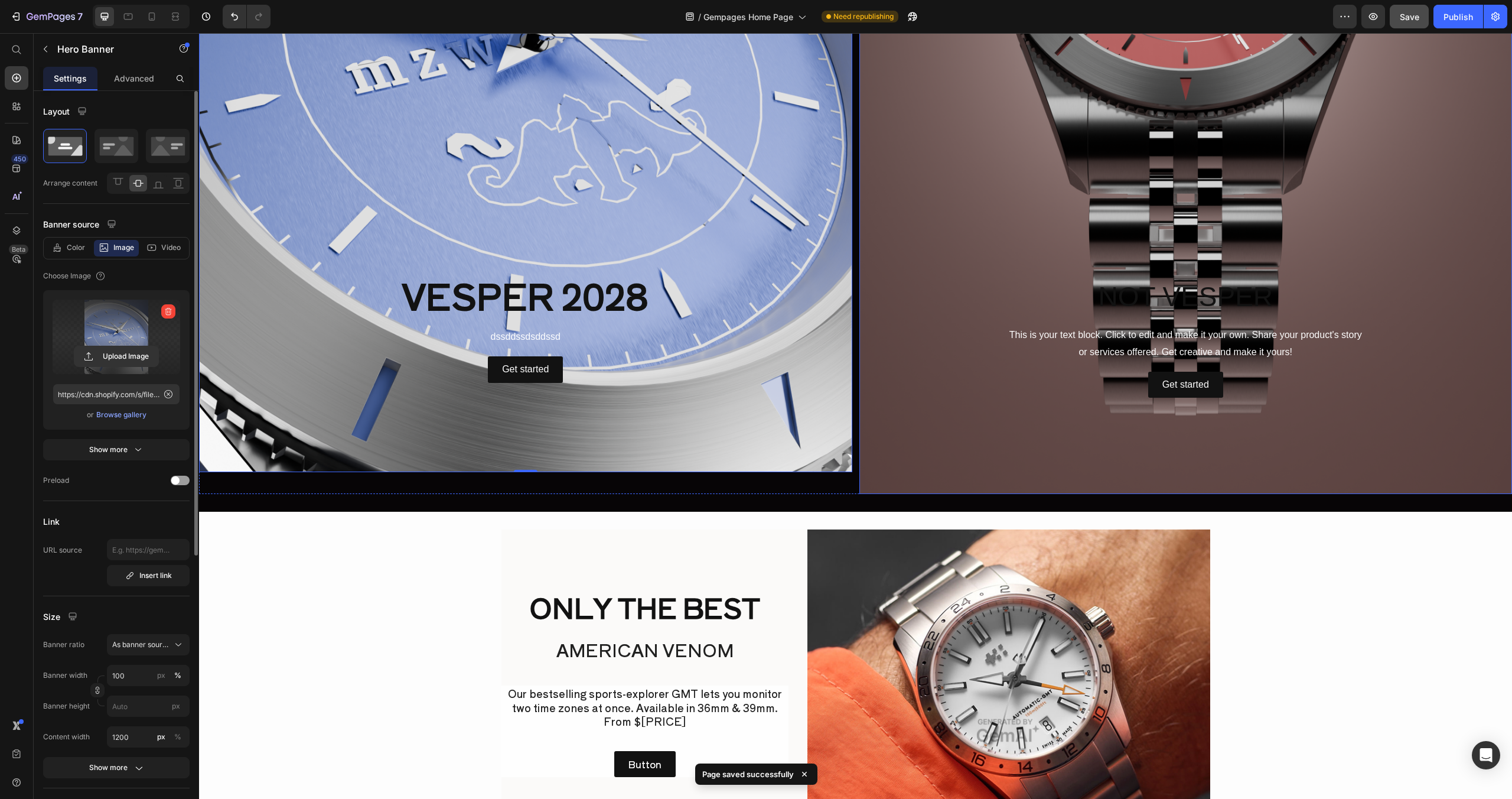 click on "NOT VESPER Heading This is your text block. Click to edit and make it your own. Share your product's story                   or services offered. Get creative and make it yours! Text Block Get started Button" at bounding box center [1186, 102] 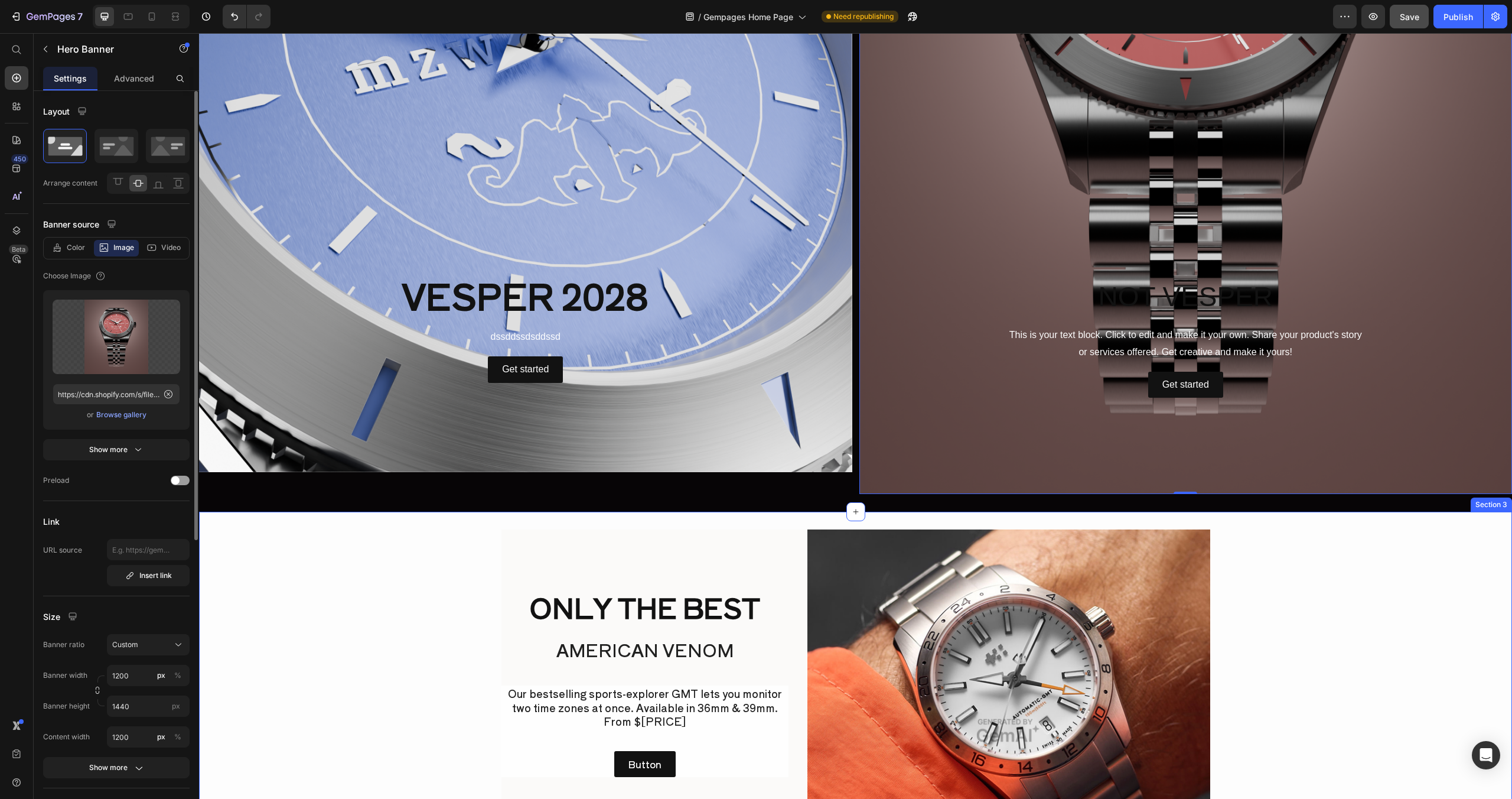 click at bounding box center [526, 91] 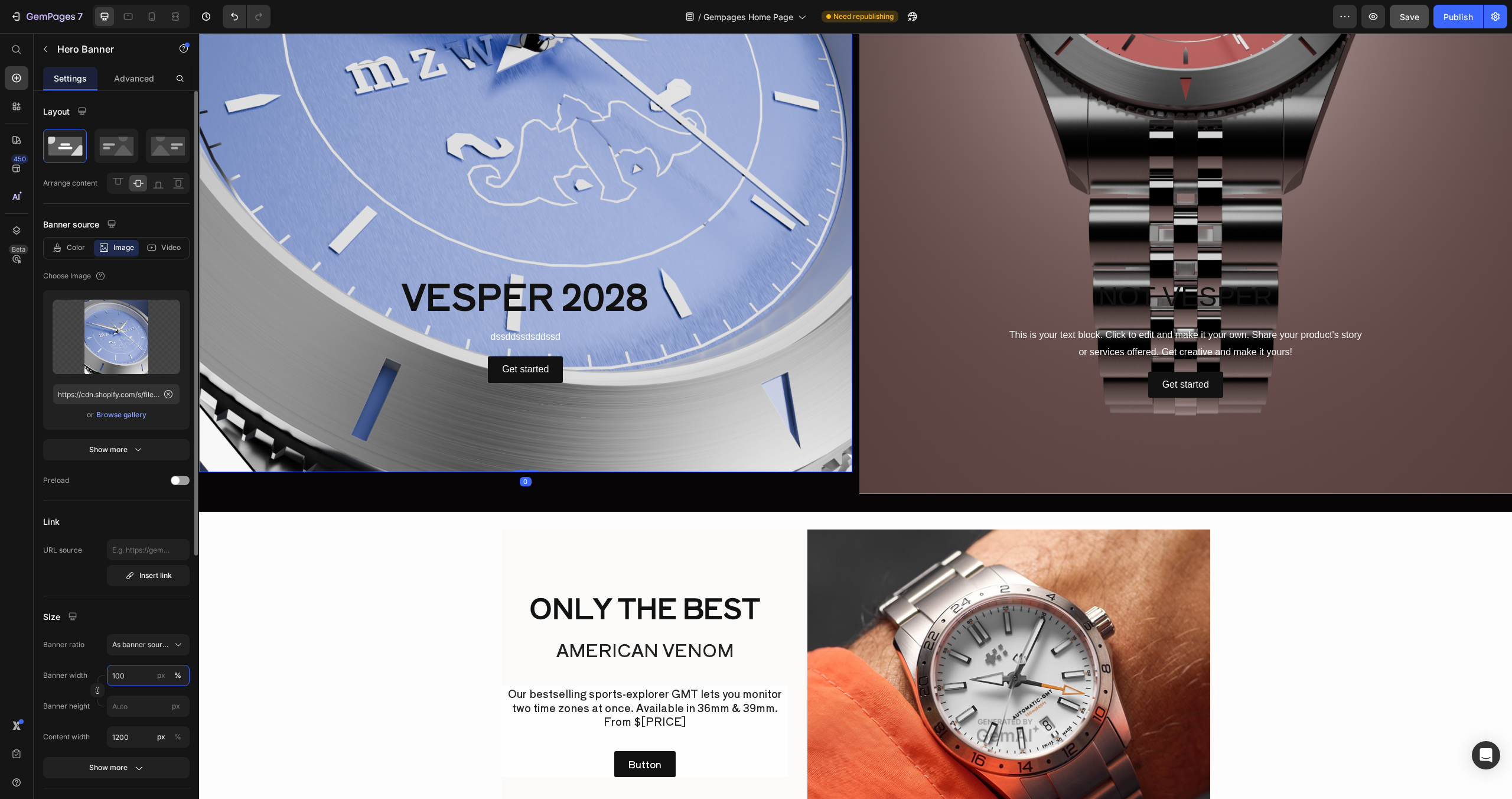 click on "100" at bounding box center [148, 675] 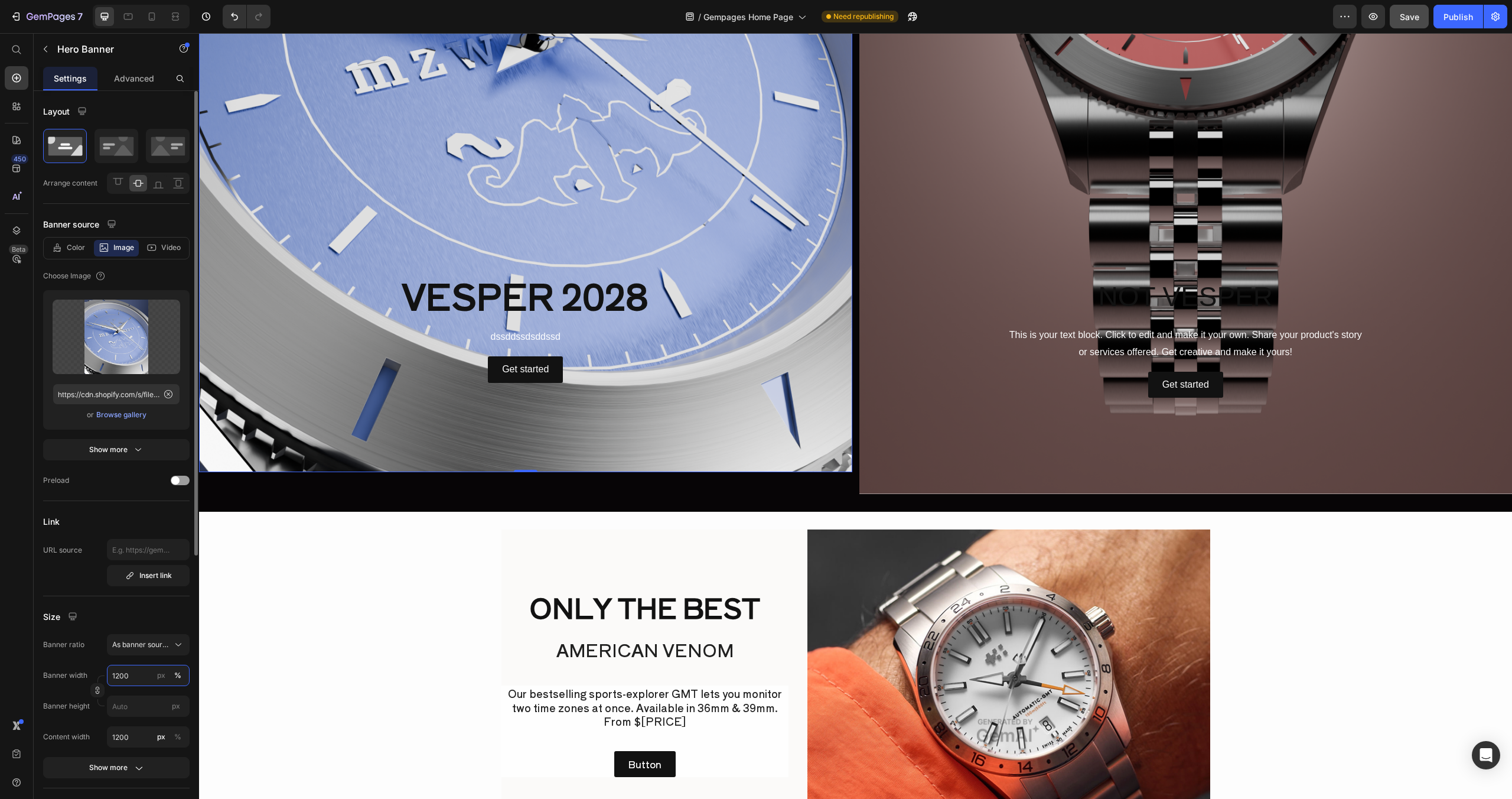 type on "1200" 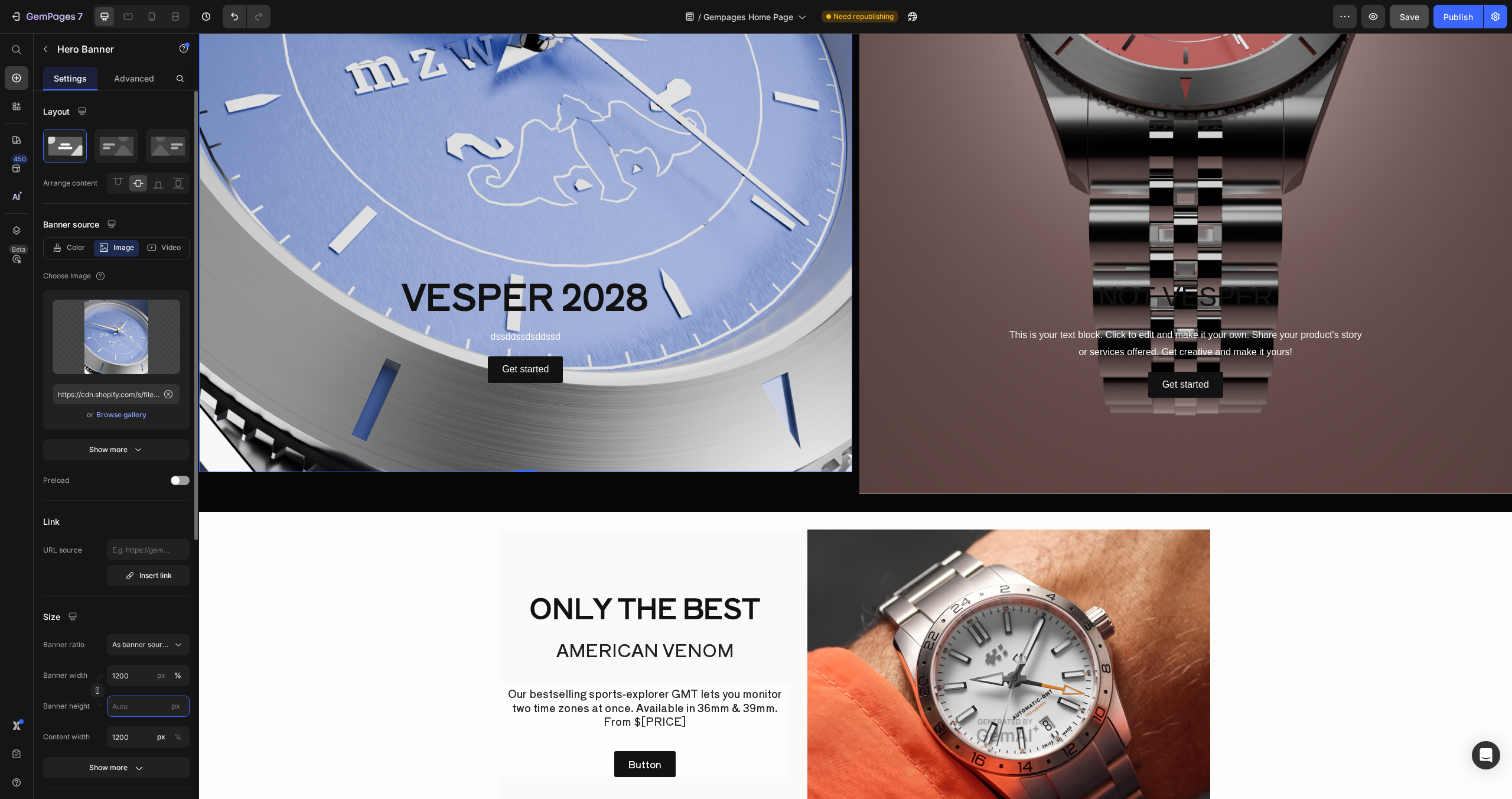 click on "px" at bounding box center (148, 706) 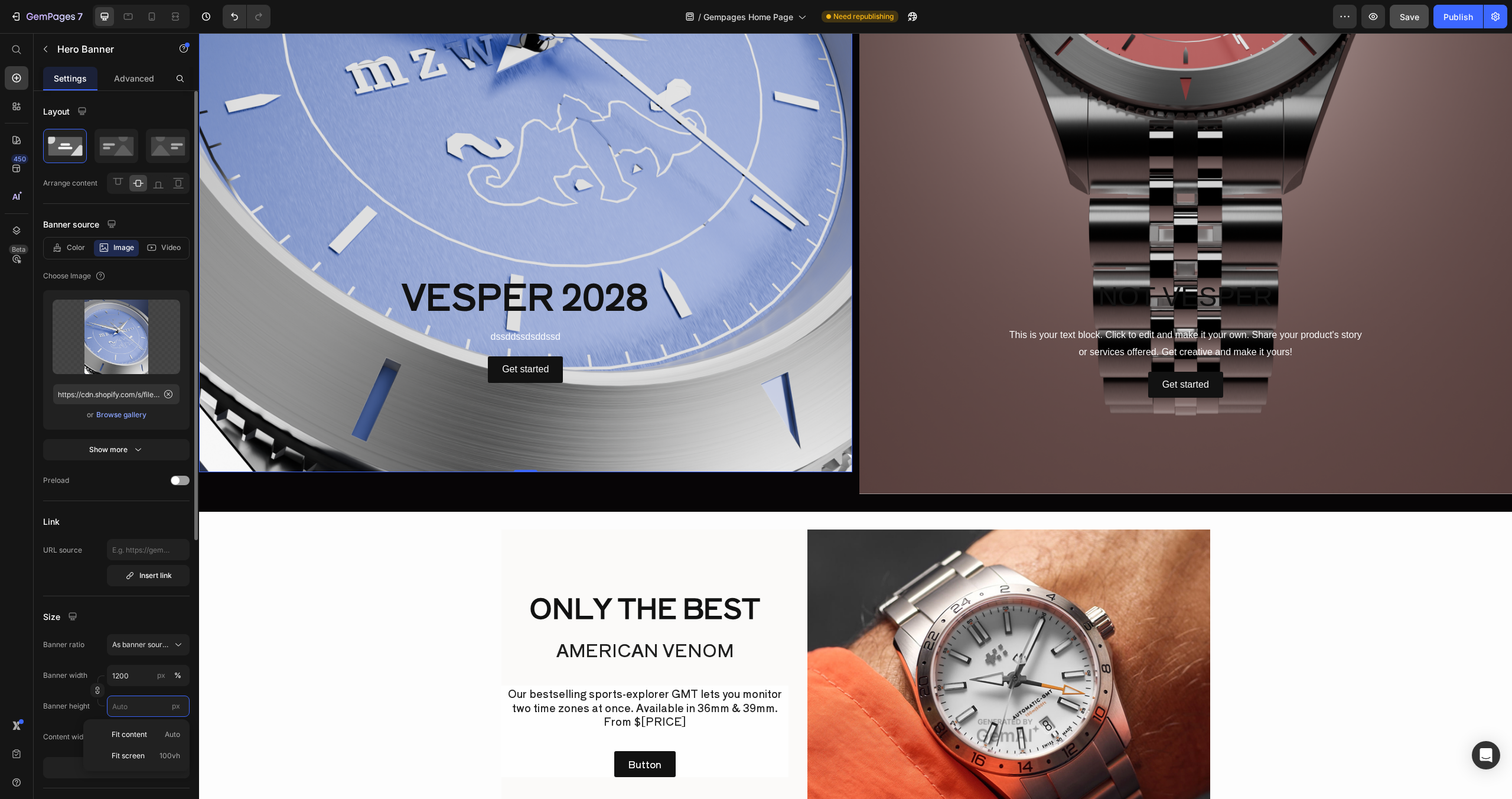 type 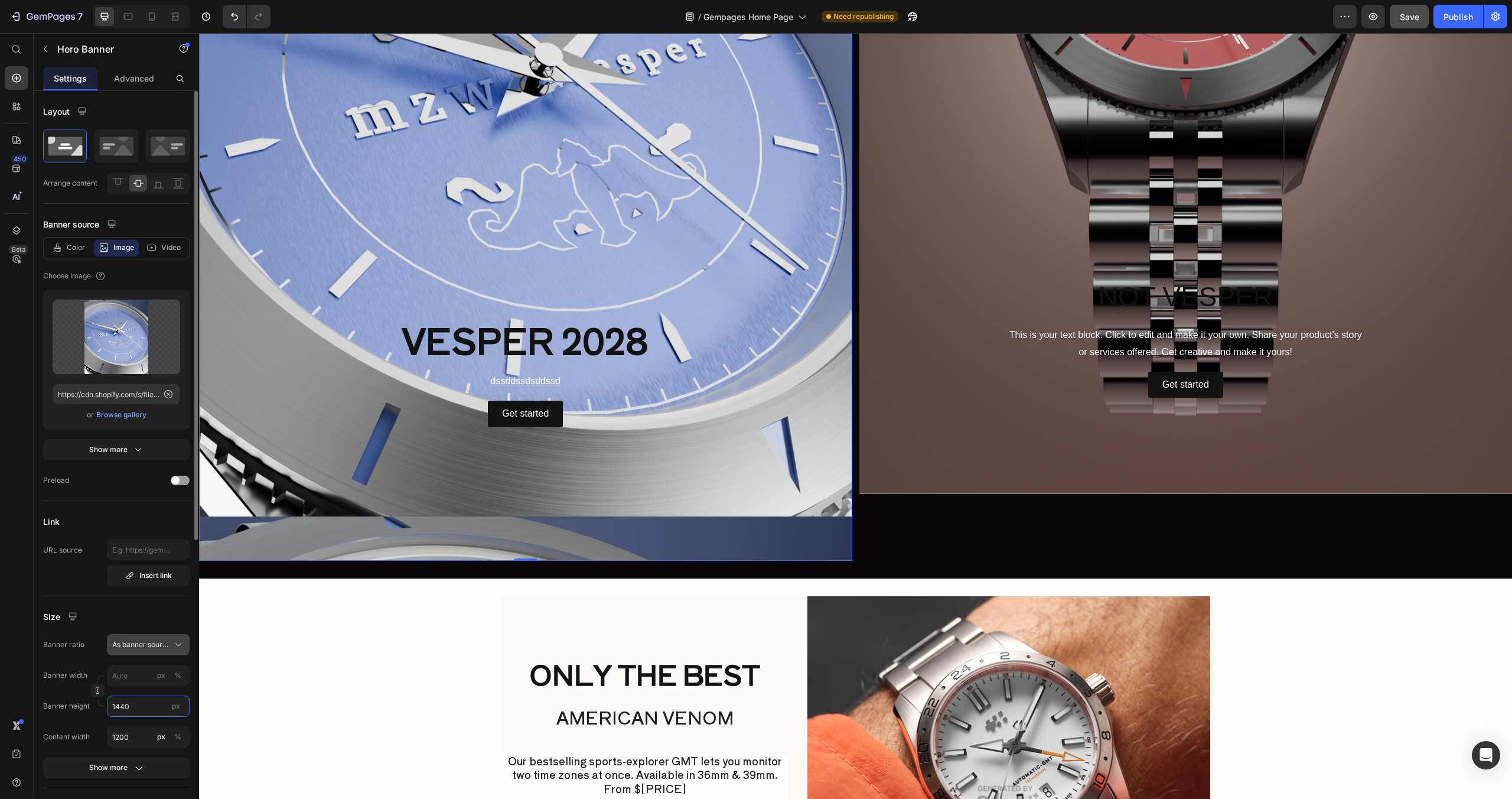 type on "1440" 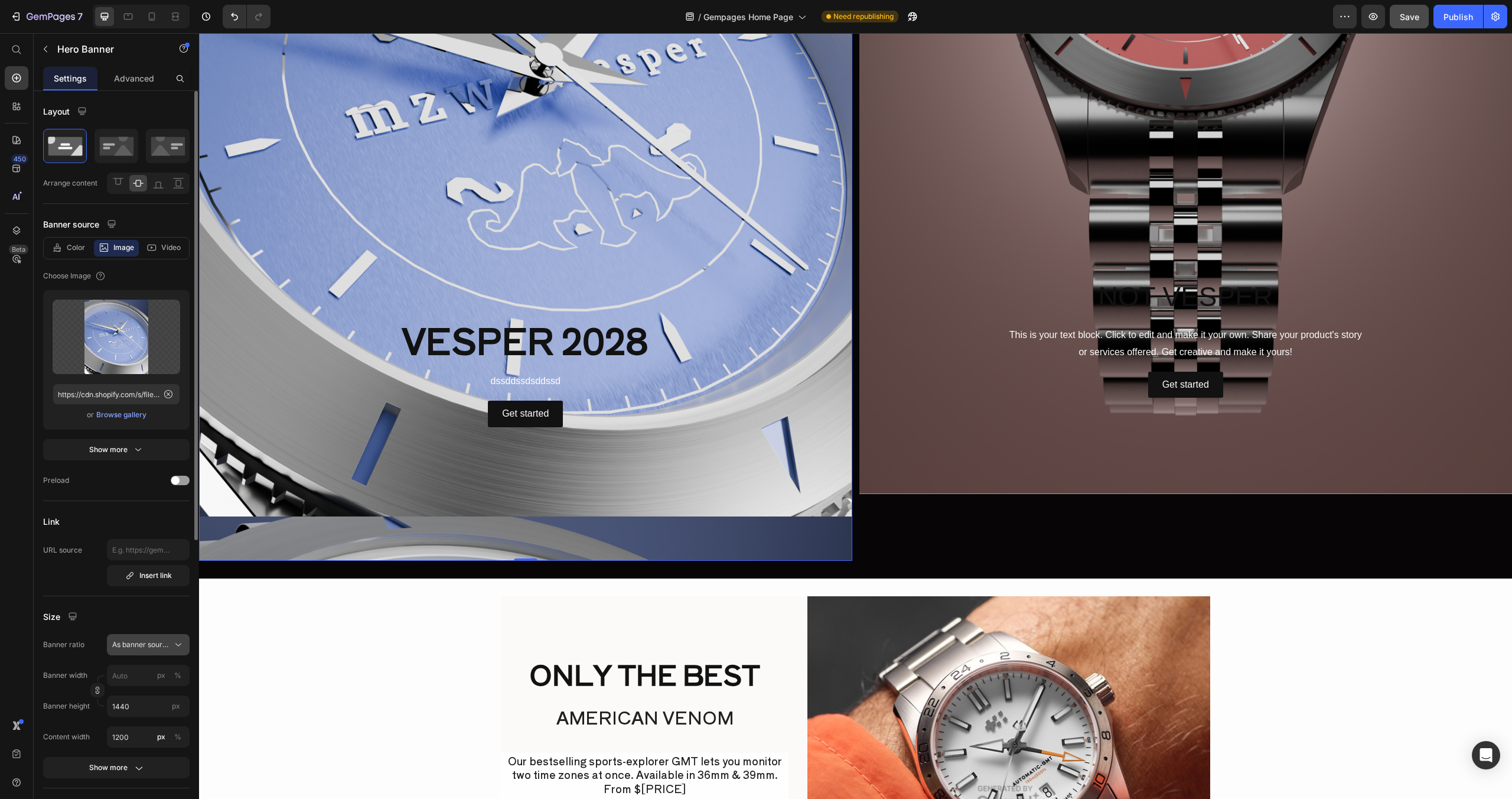 click on "As banner source" at bounding box center [148, 645] 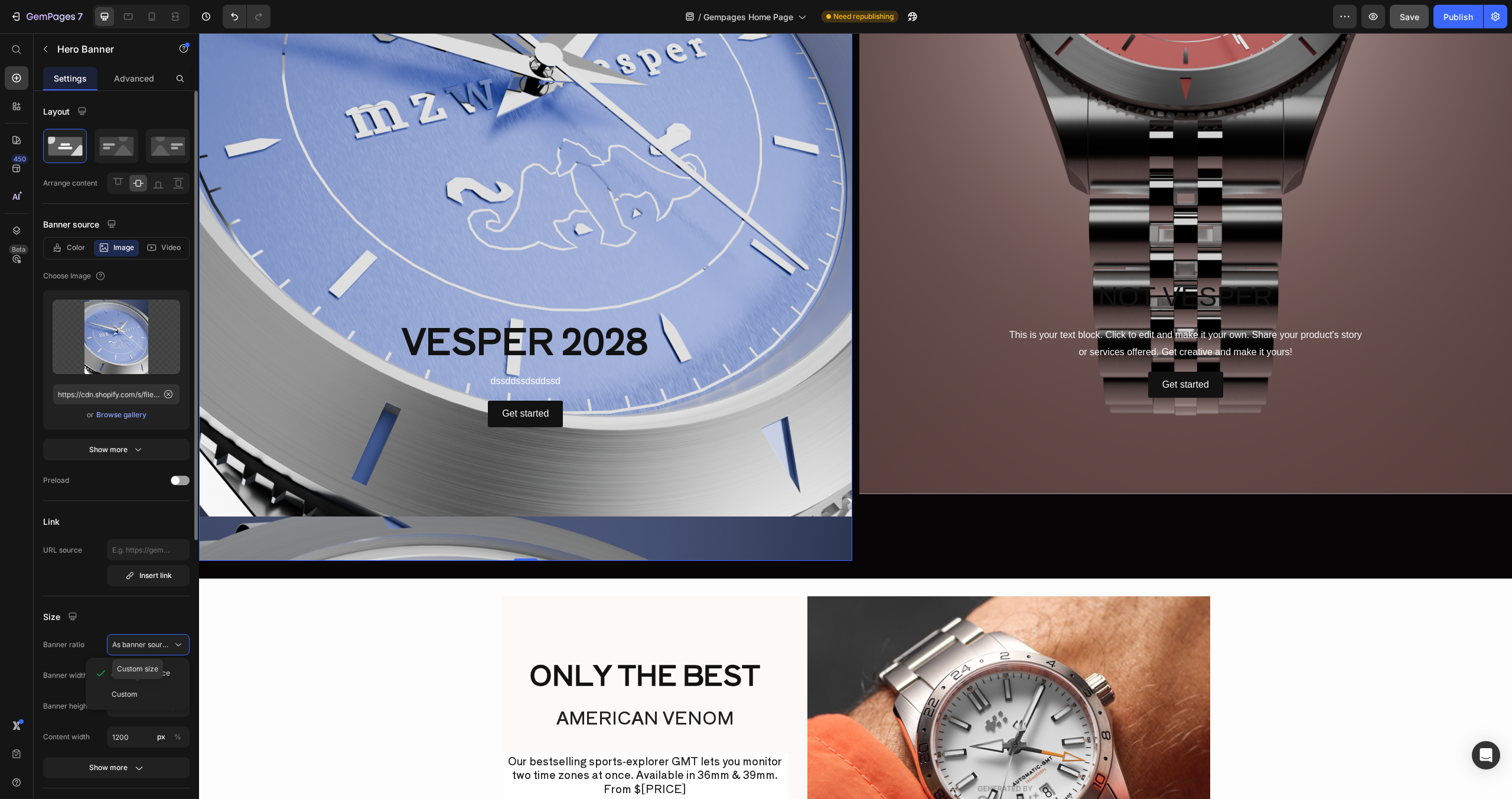 click on "Custom" 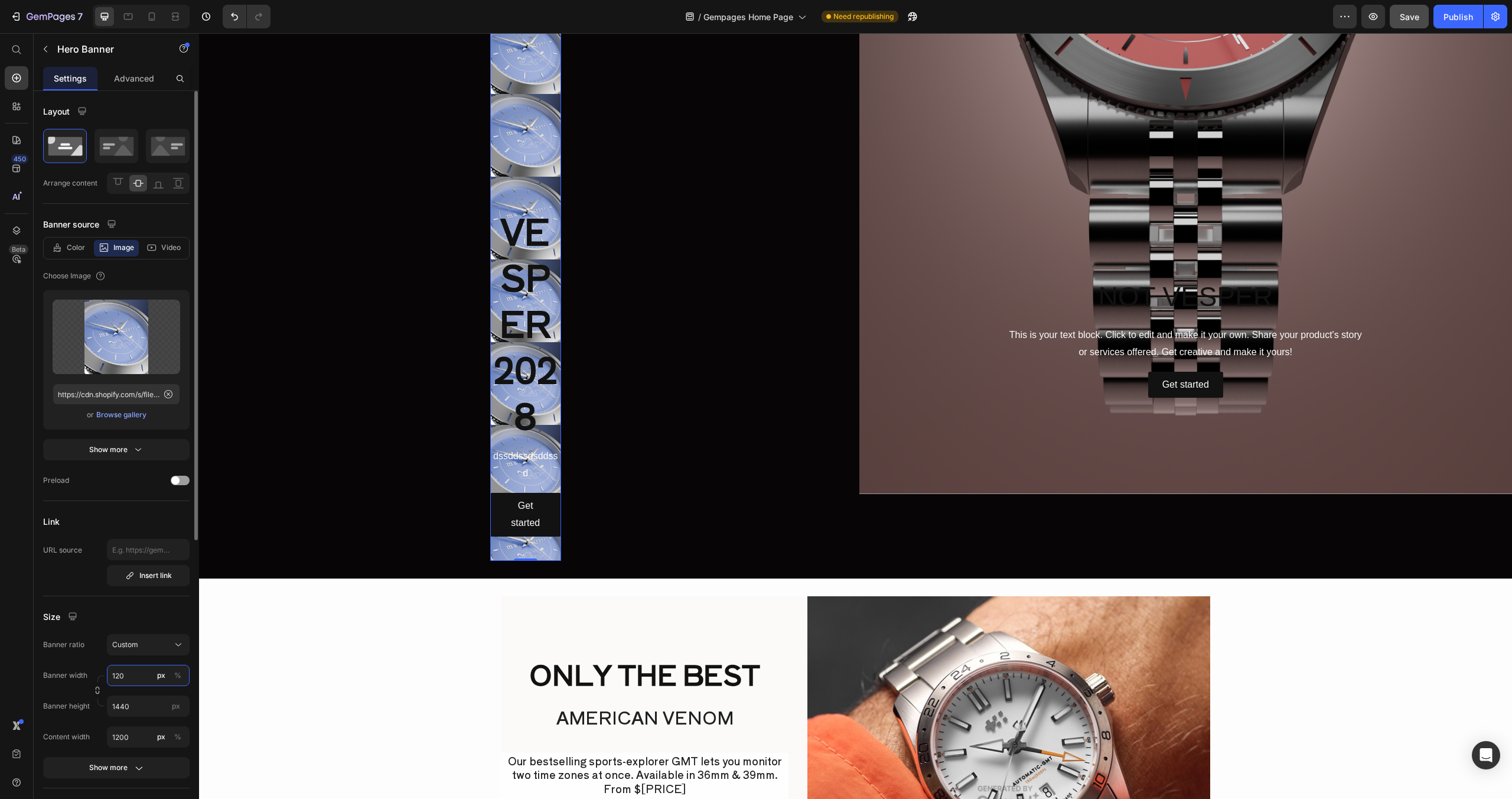 type on "1200" 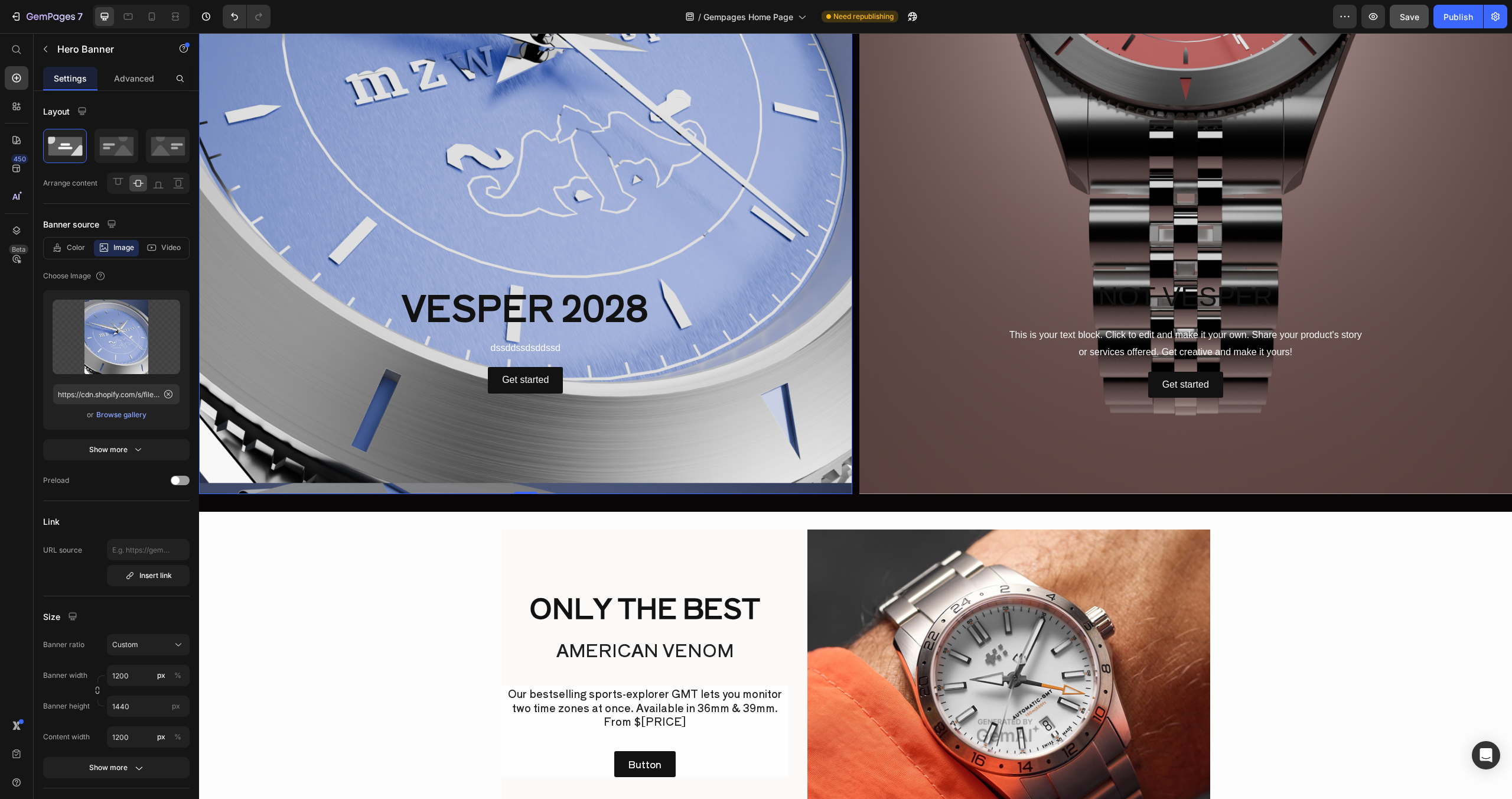 click on "ONLY THE BEST HeadingAMERICAN VENOM Heading Row Our bestselling sports-explorer GMT lets you monitor two time zones at once. Available in 36mm & 39mm. From $[PRICE] Text Block Button Button Row Row" at bounding box center [645, 683] 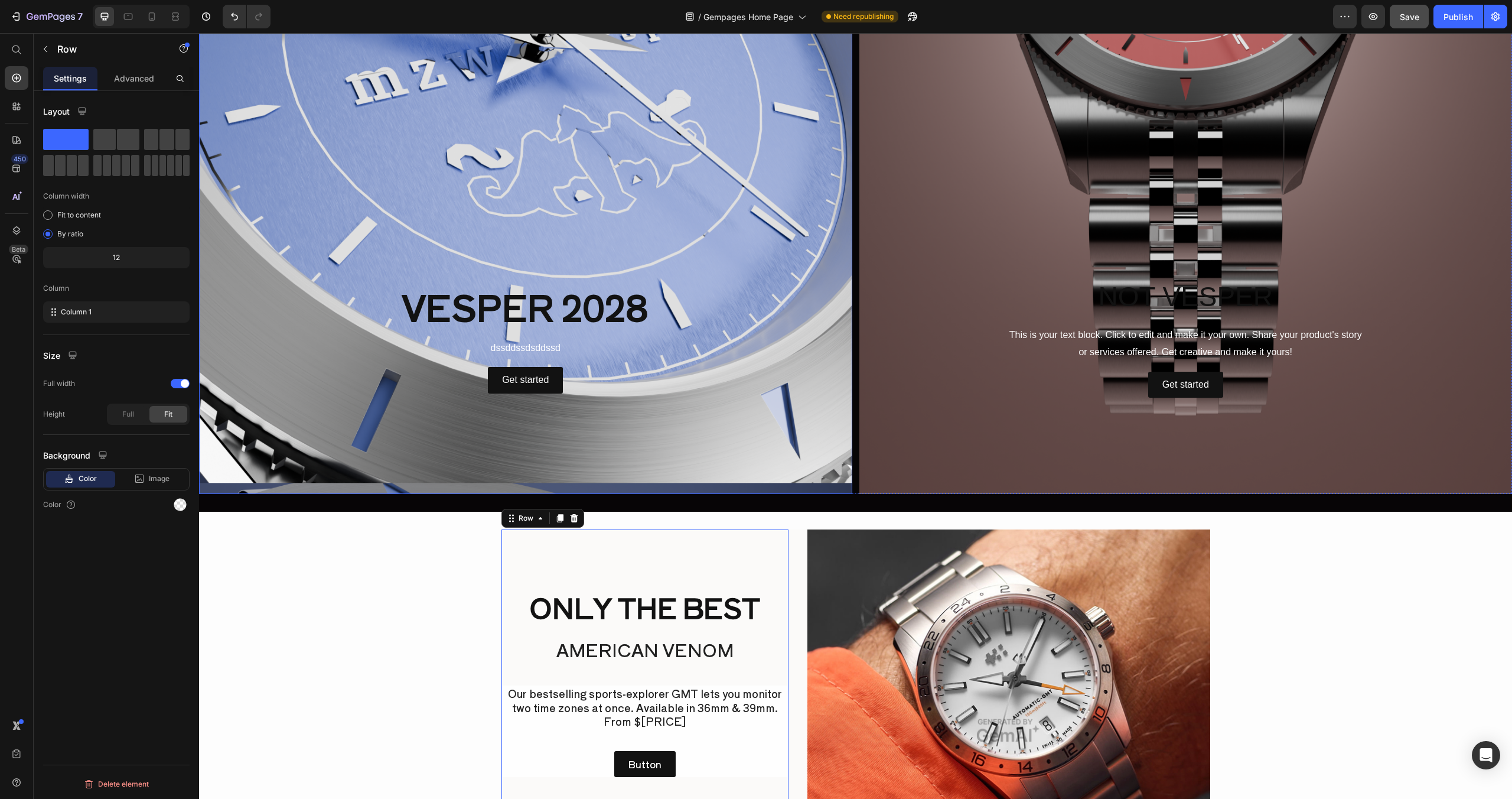 click at bounding box center [526, 102] 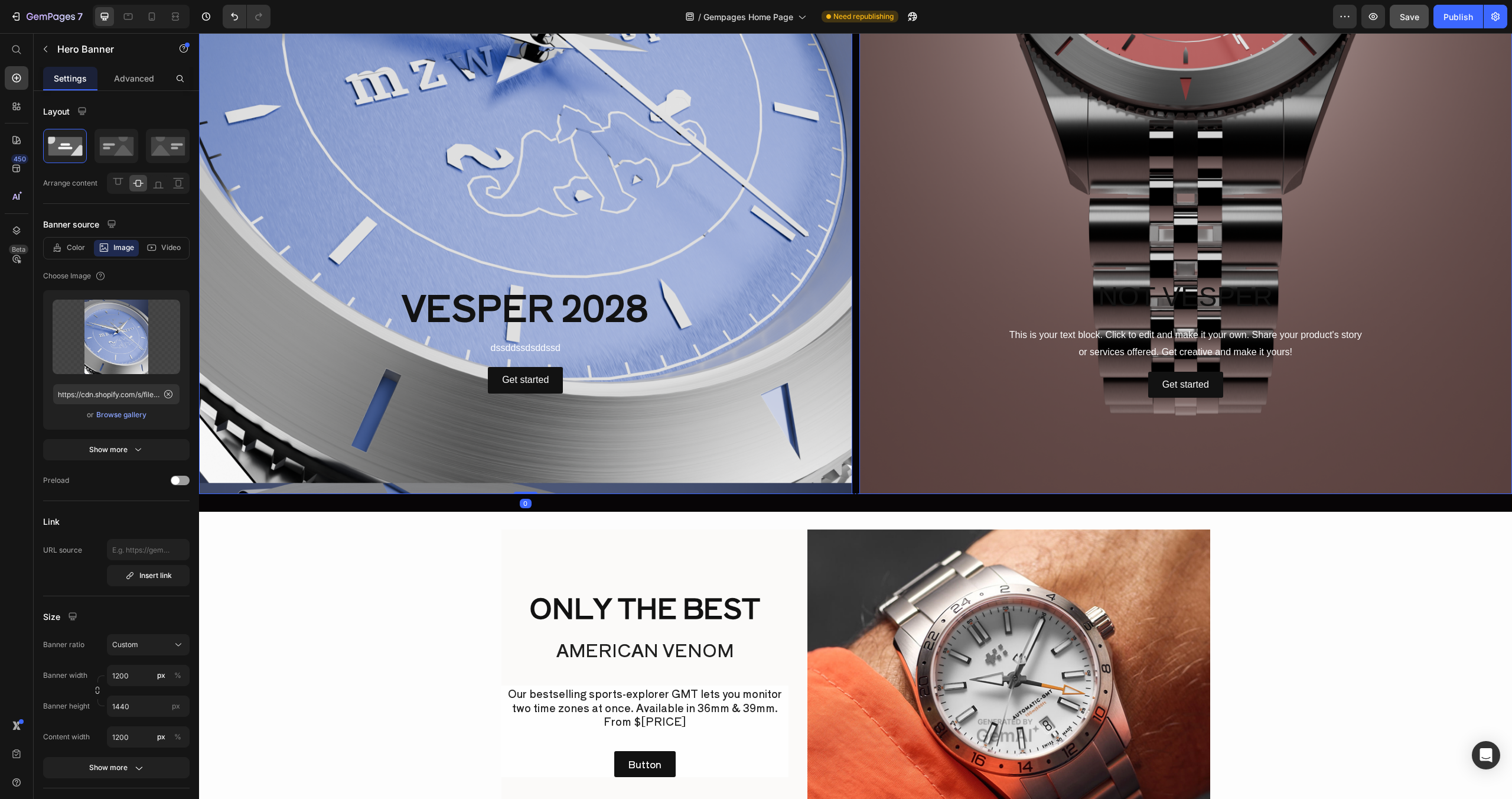 click at bounding box center [1186, 102] 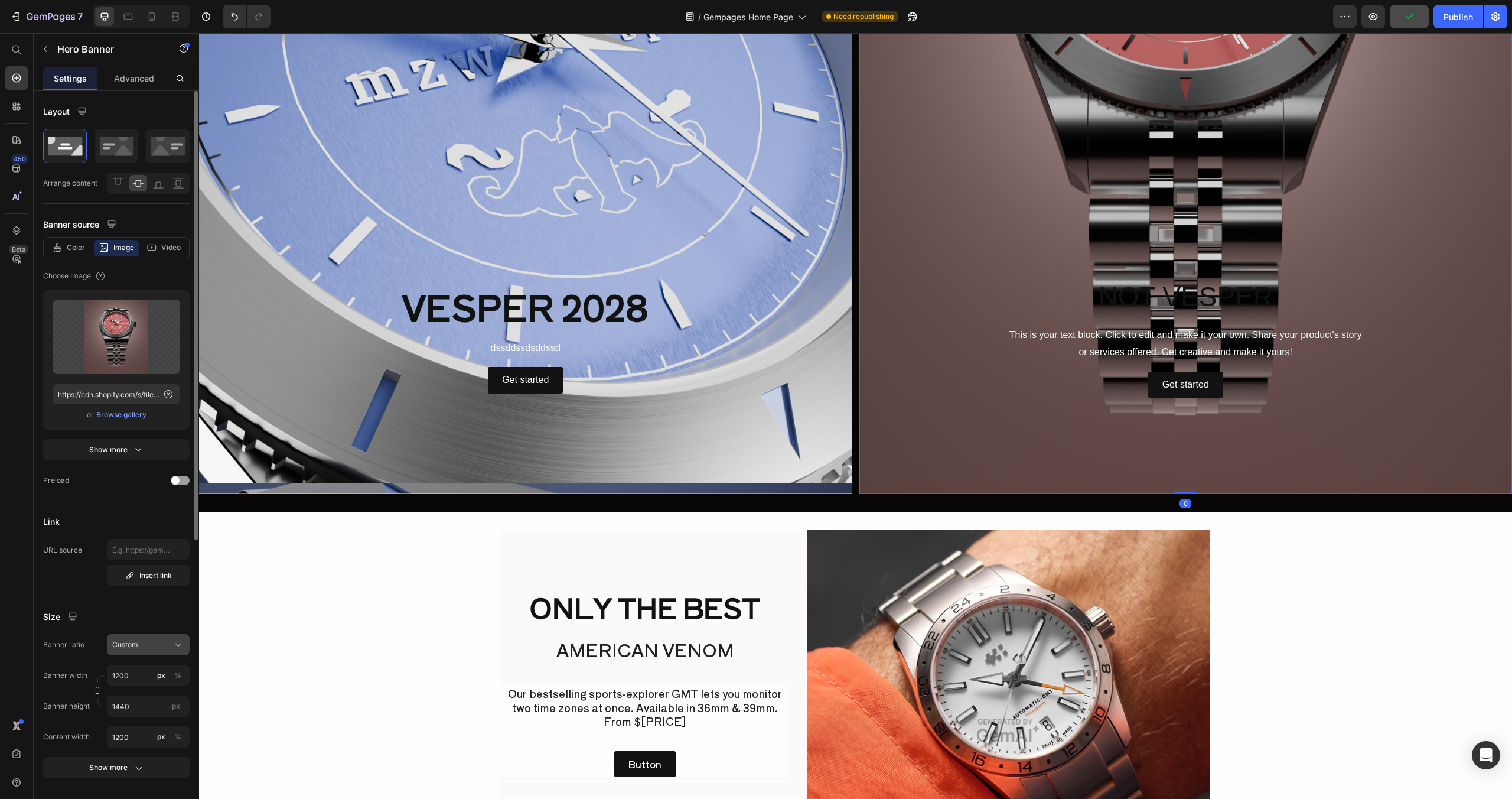 click on "Custom" 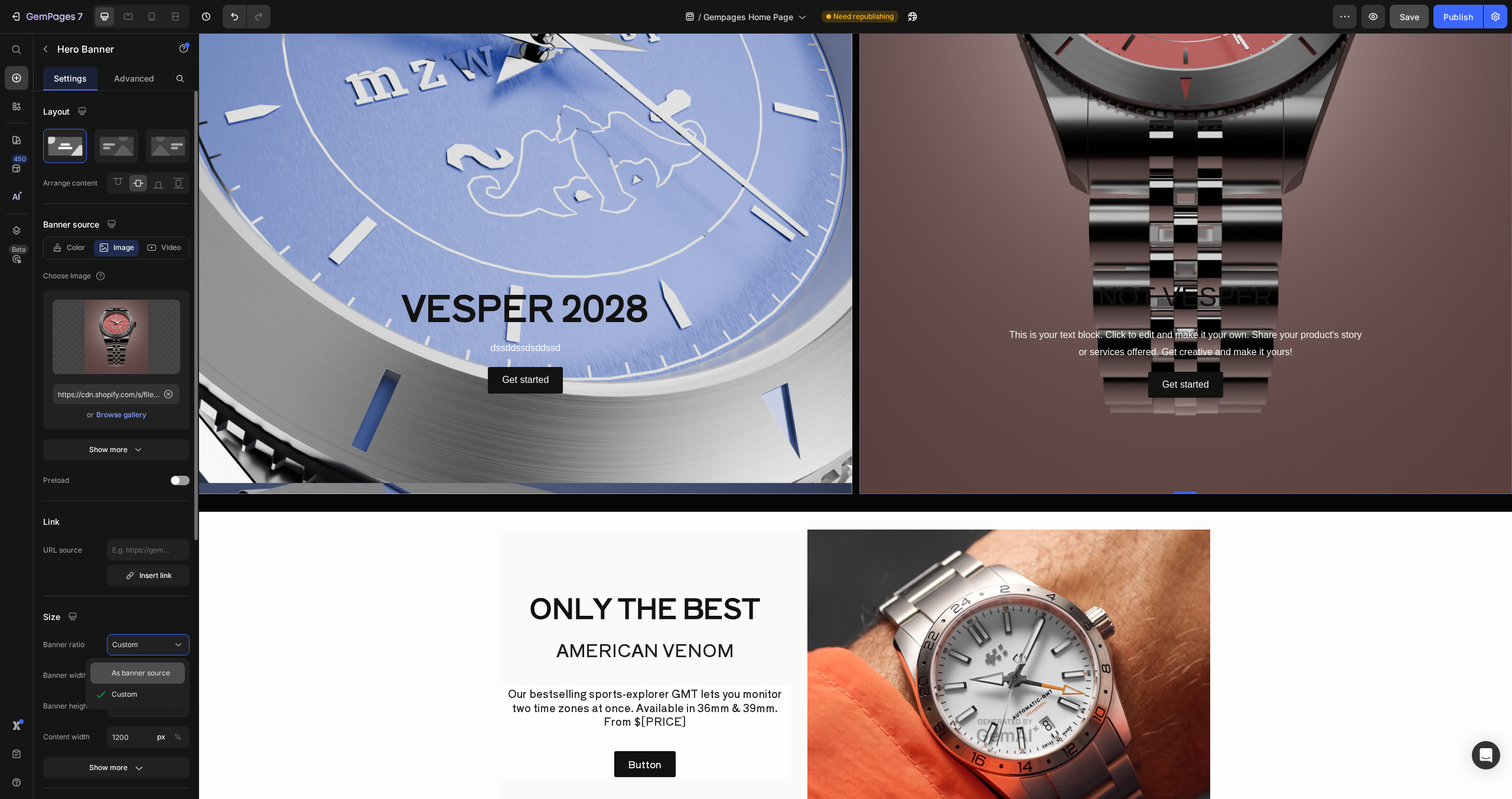 click on "As banner source" at bounding box center (141, 673) 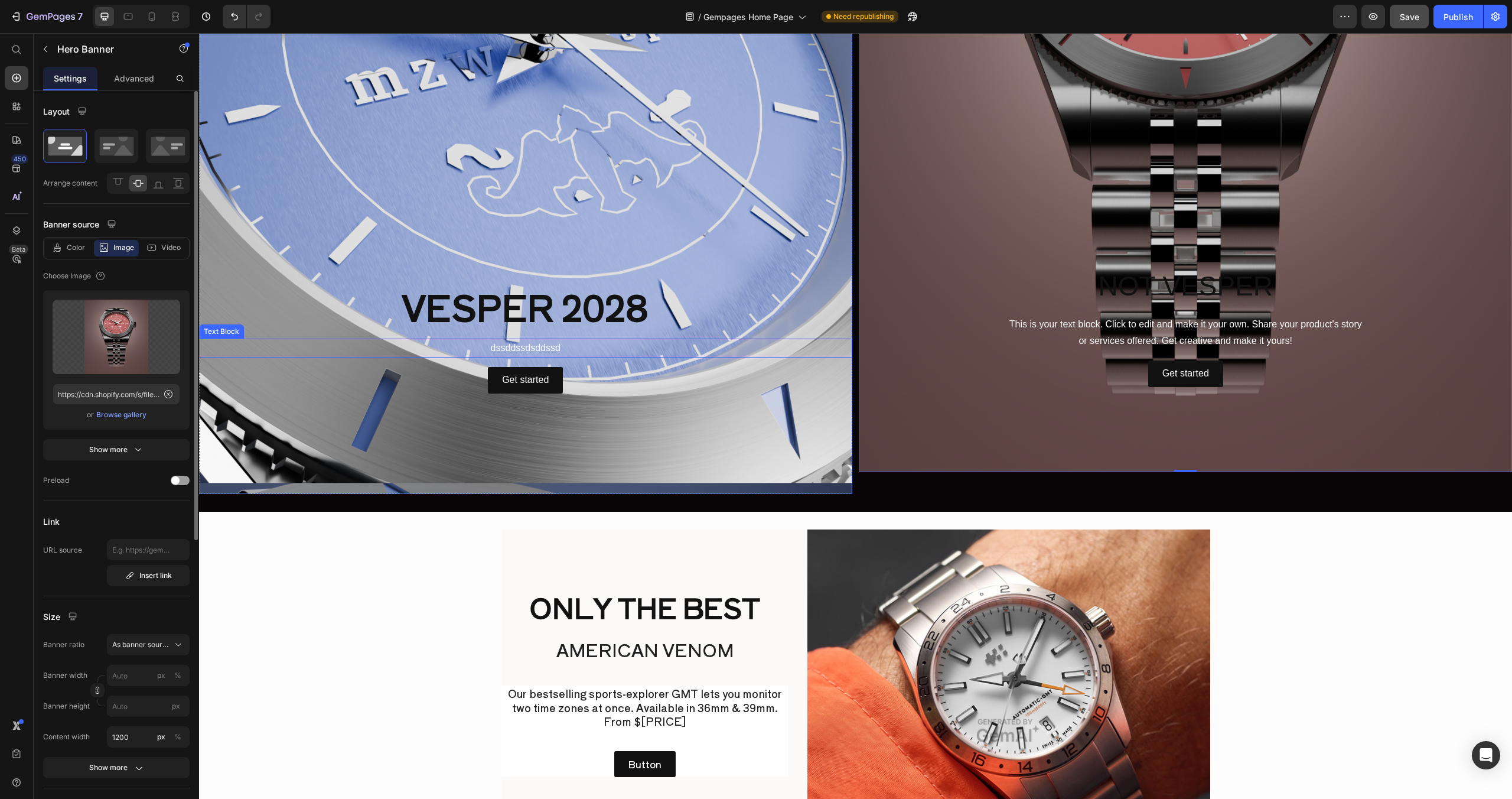 click on "dssddssdsddssd" at bounding box center [526, 348] 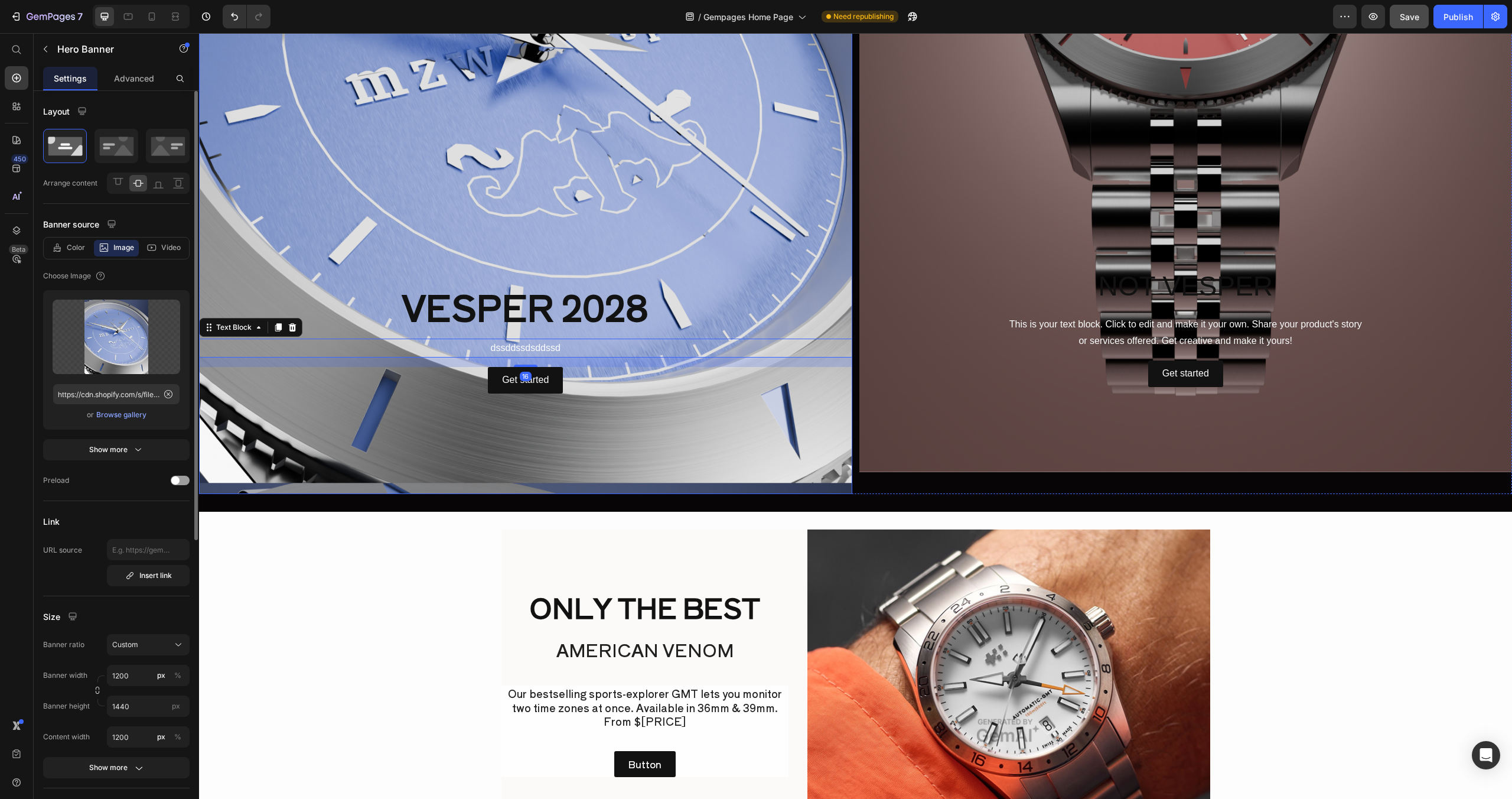 click at bounding box center (526, 102) 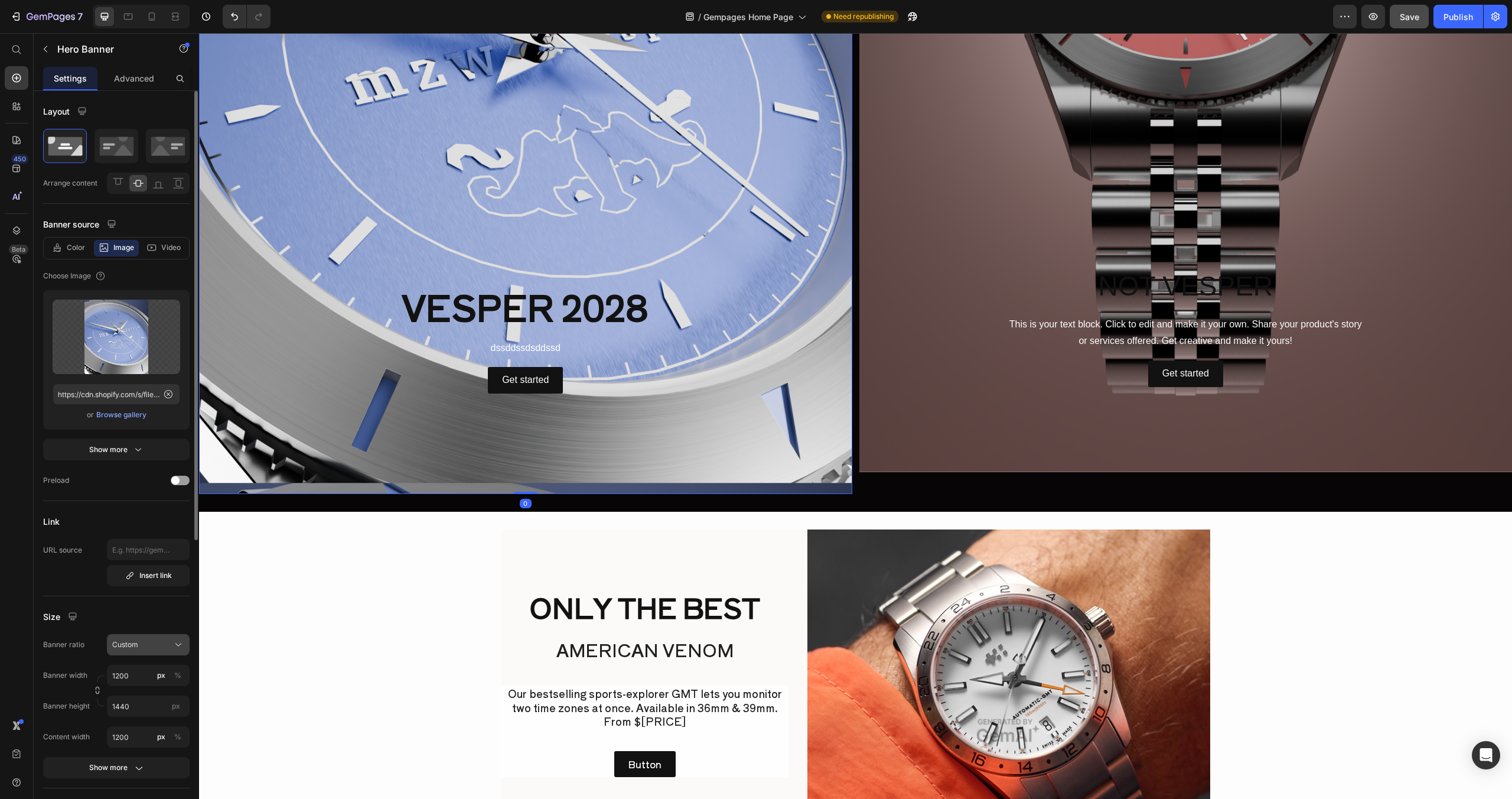 click on "Custom" at bounding box center (125, 645) 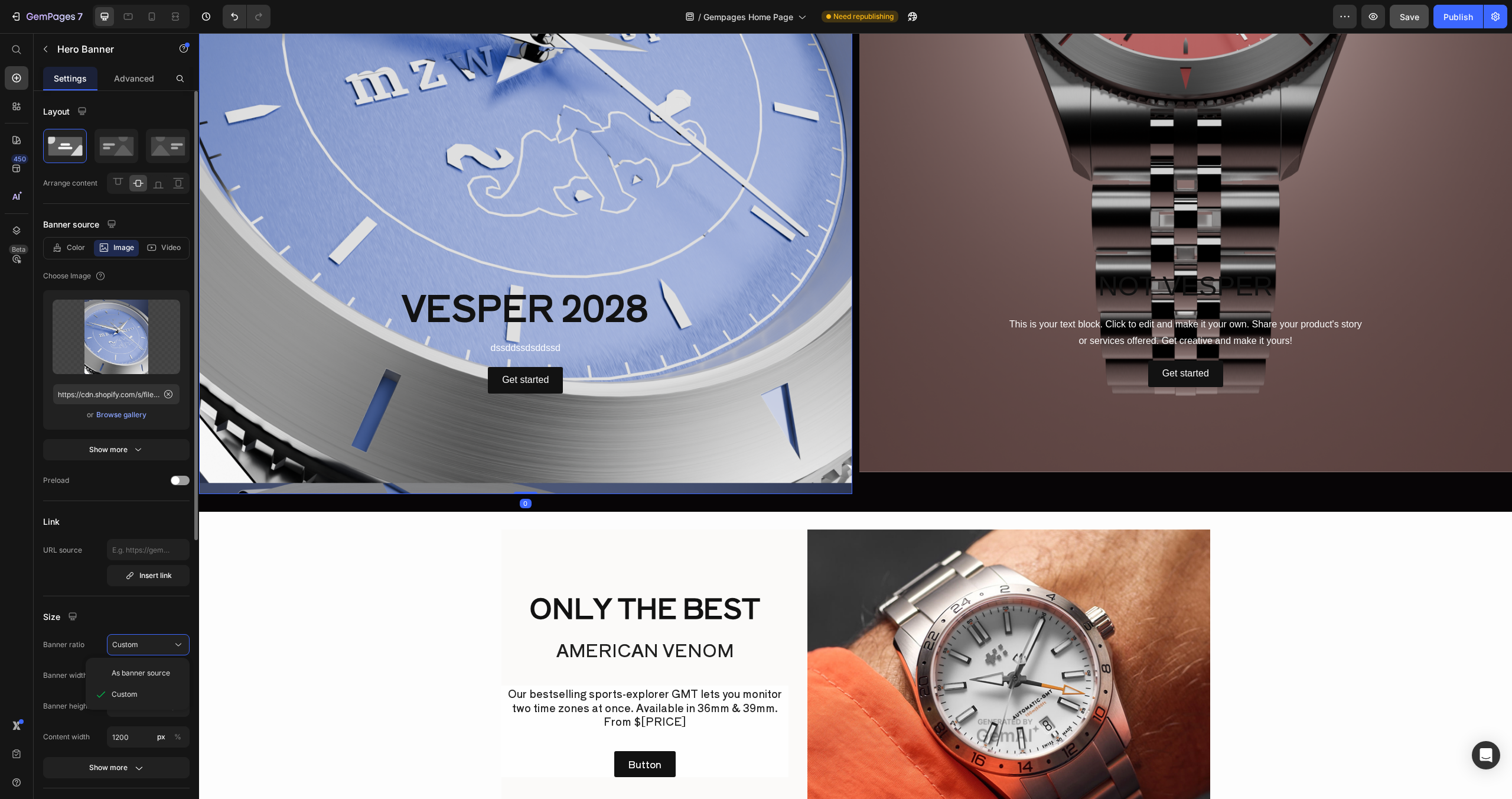 click on "As banner source" at bounding box center (141, 673) 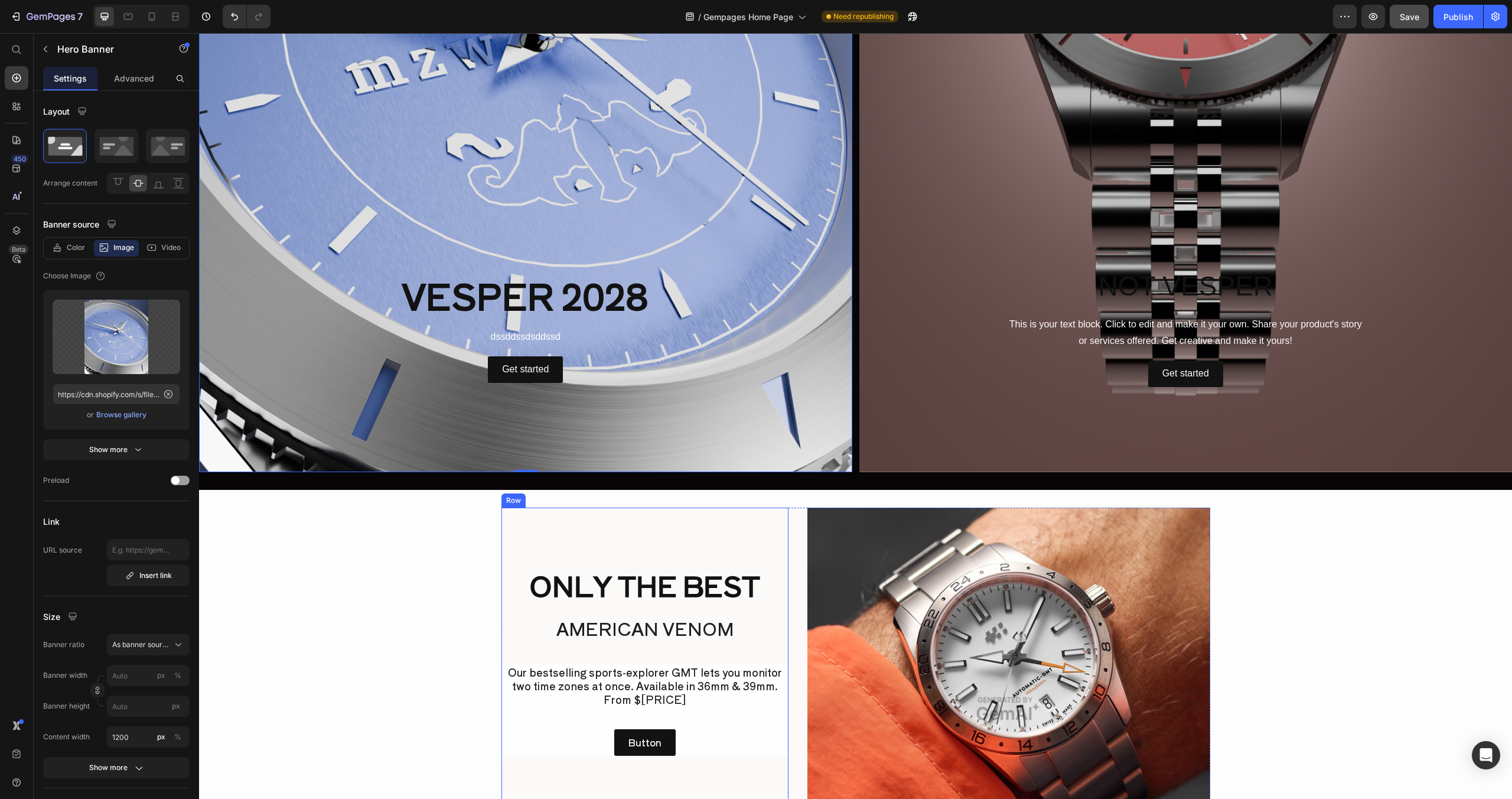 click on "ONLY THE BEST HeadingAMERICAN VENOM Heading Row Our bestselling sports-explorer GMT lets you monitor two time zones at once. Available in 36mm & 39mm. From $[PRICE] Text Block Button Button Row Row" at bounding box center (645, 661) 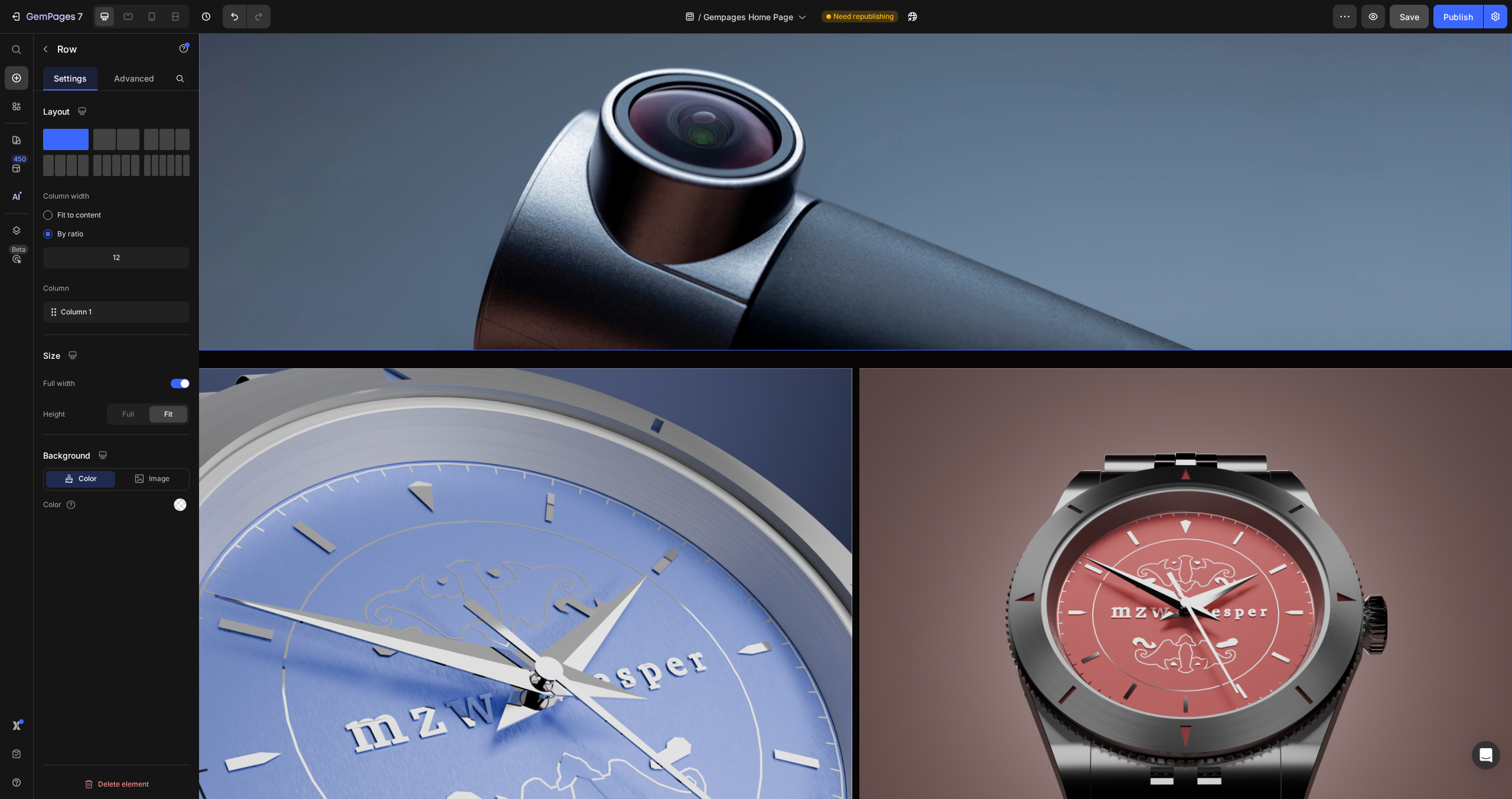 scroll, scrollTop: 238, scrollLeft: 0, axis: vertical 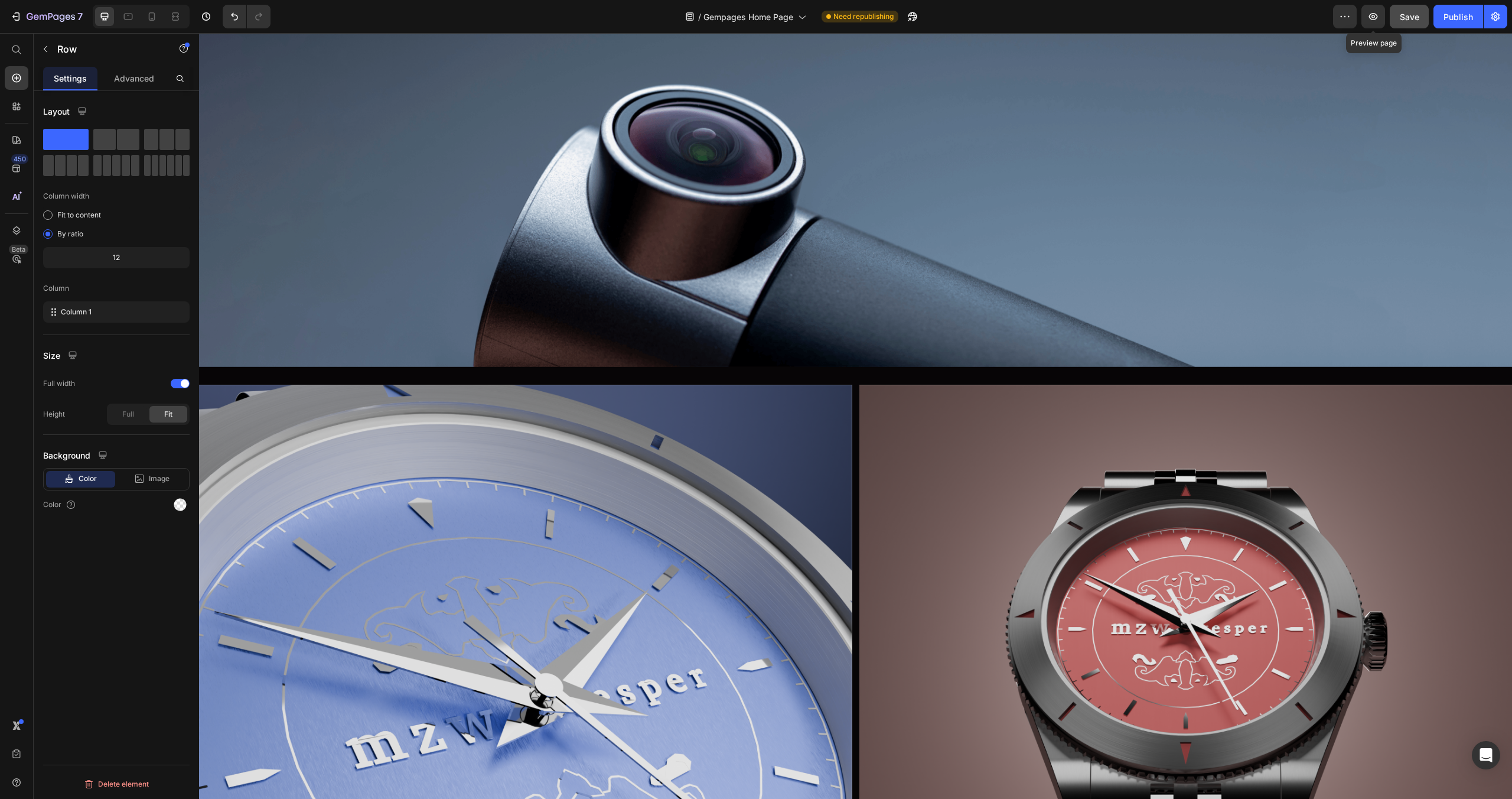 click on "Save" 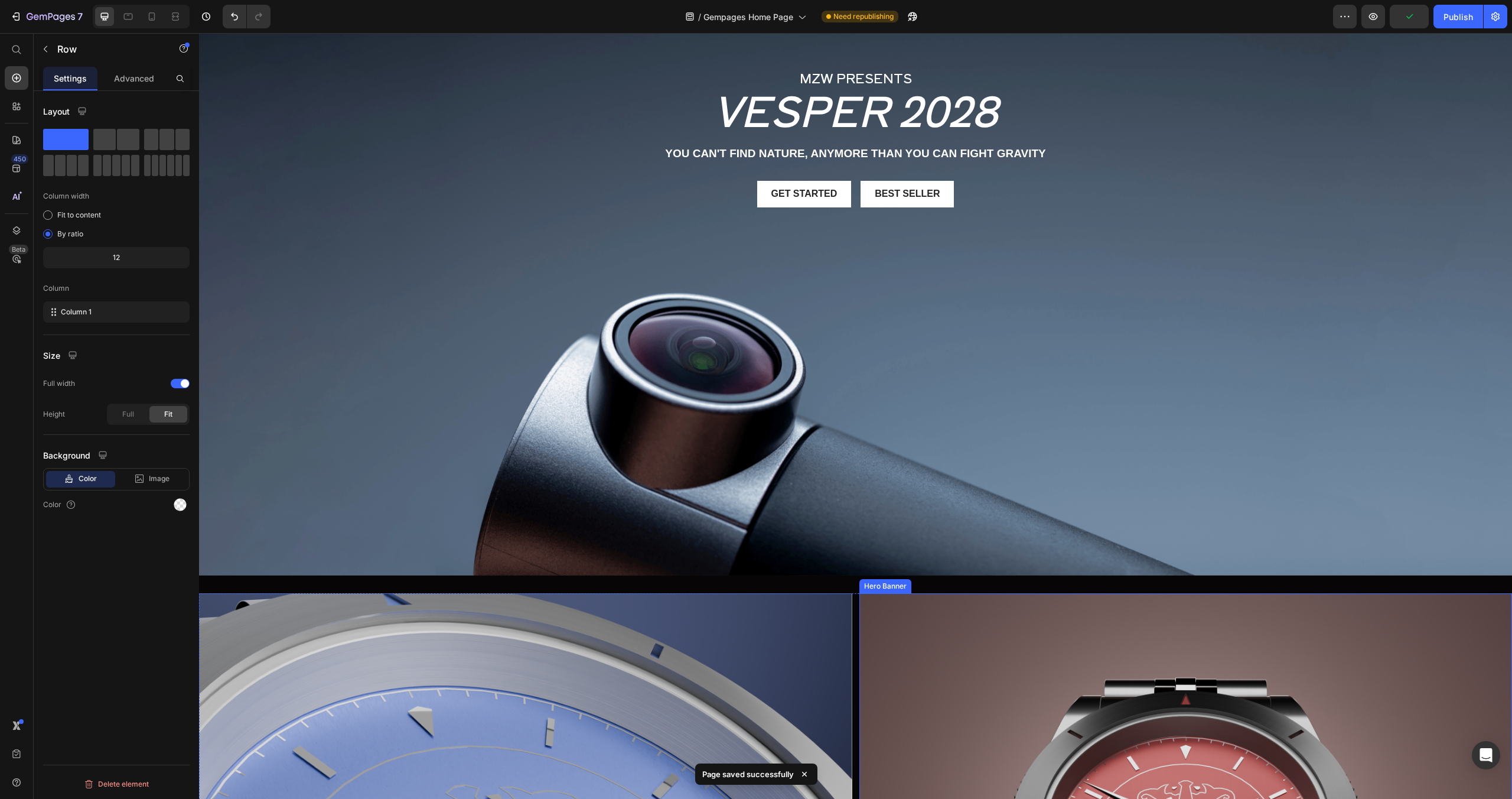 scroll, scrollTop: 0, scrollLeft: 0, axis: both 